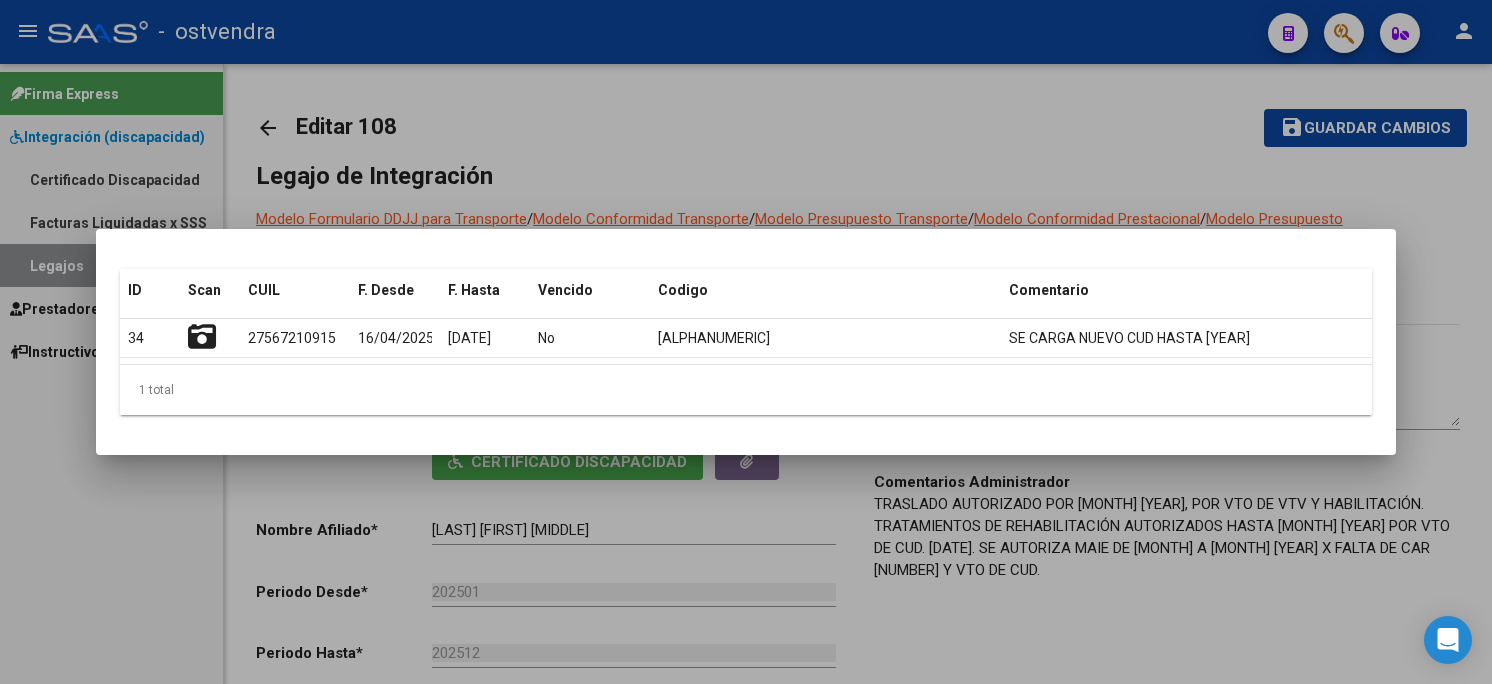click at bounding box center (746, 342) 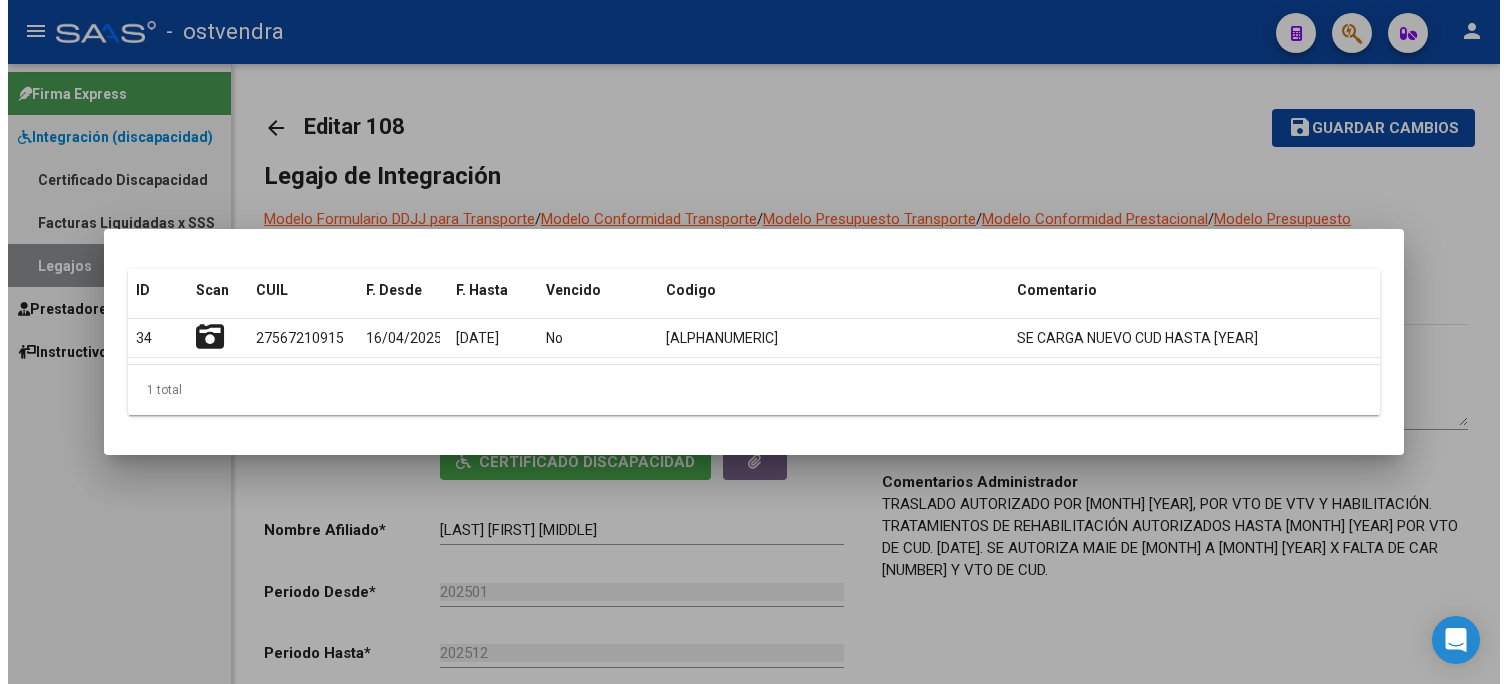 scroll, scrollTop: 0, scrollLeft: 0, axis: both 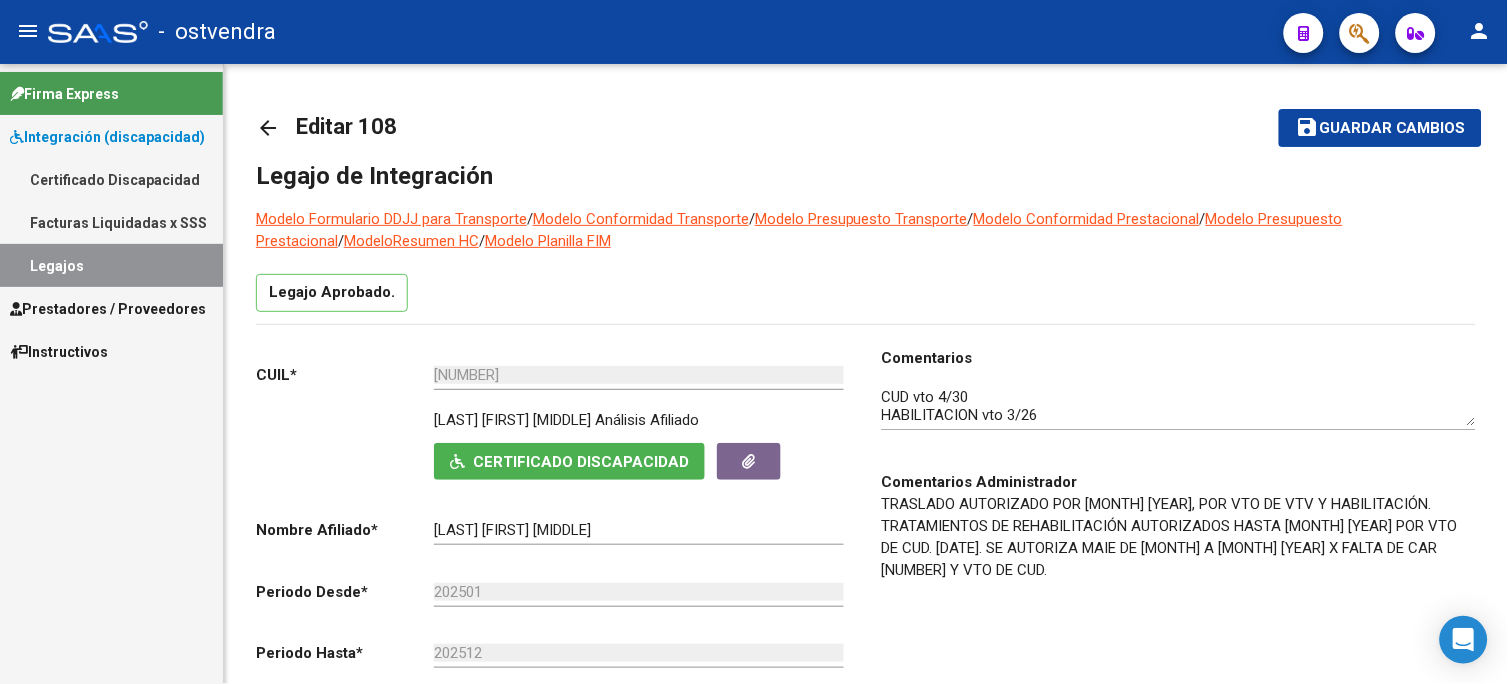 click on "Integración (discapacidad)" at bounding box center [111, 136] 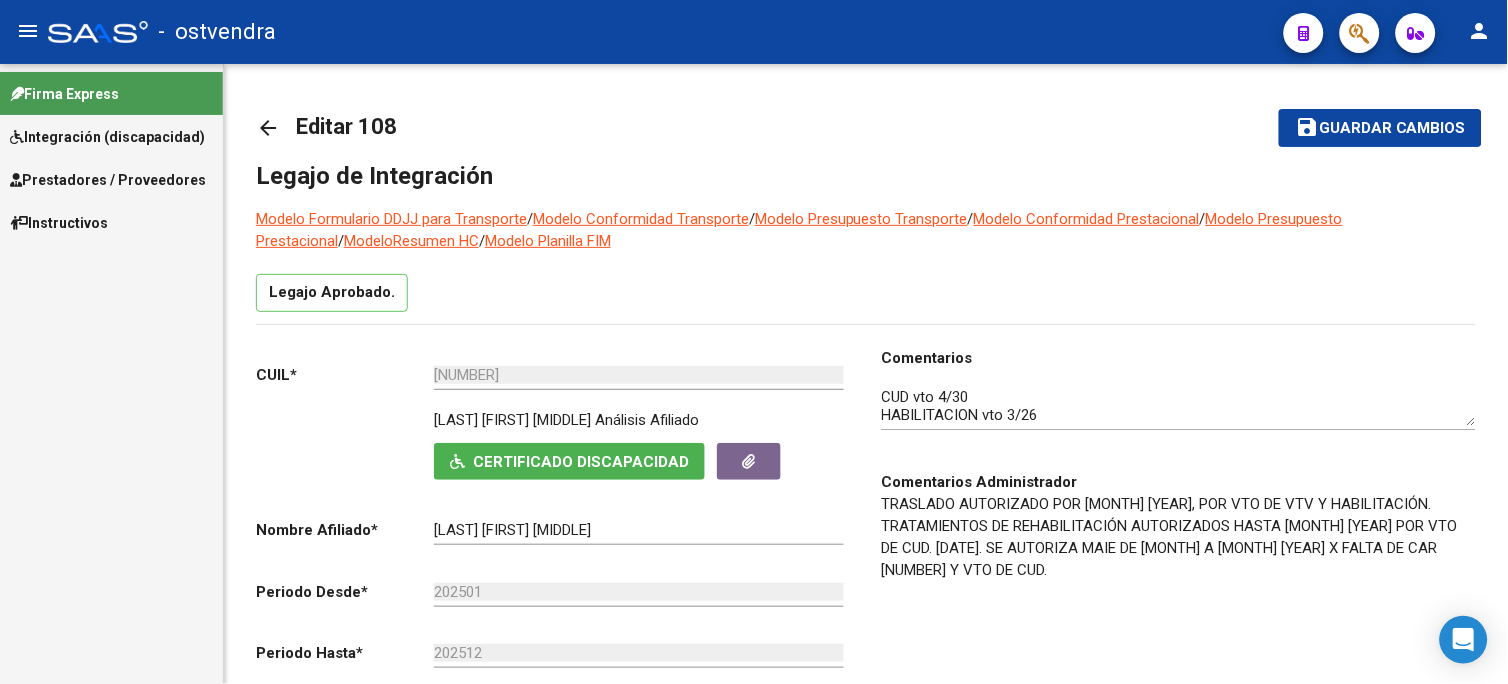 click on "Prestadores / Proveedores" at bounding box center (108, 180) 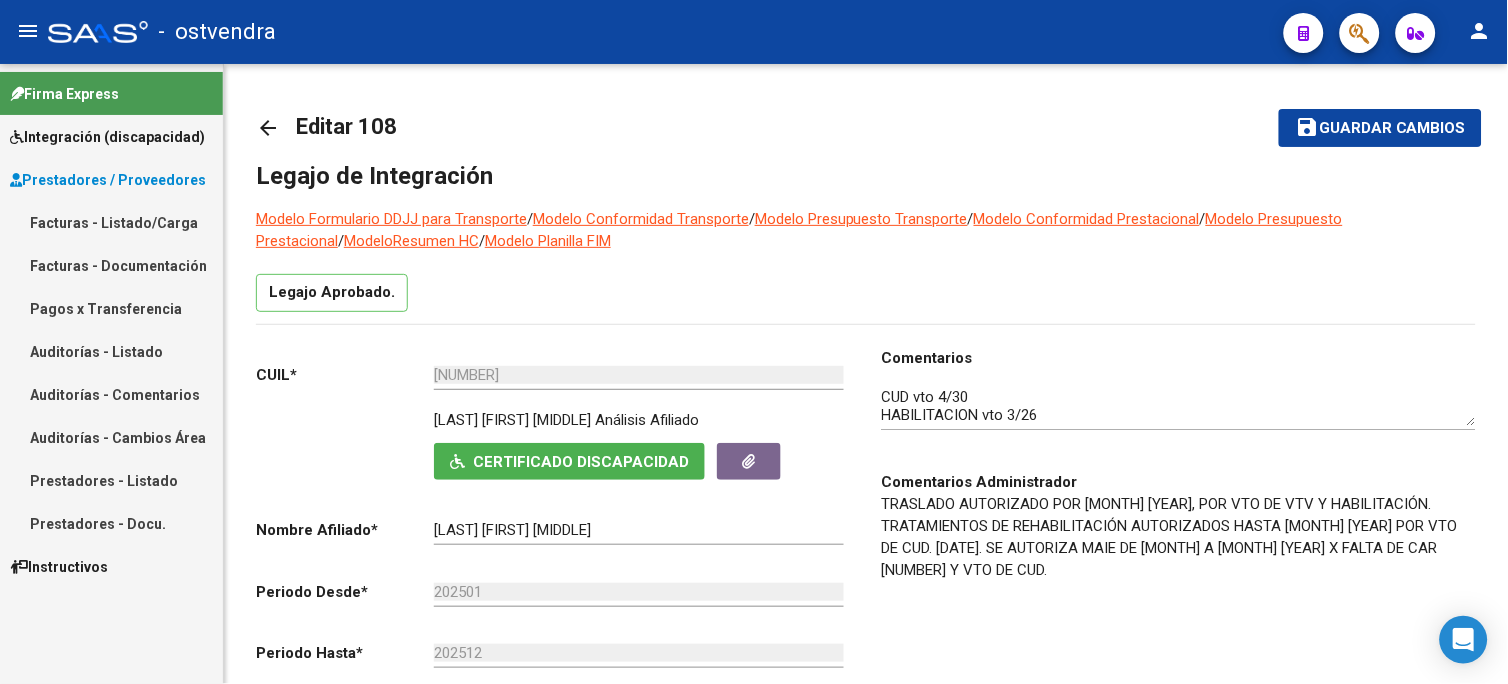click on "Facturas - Listado/Carga" at bounding box center (111, 222) 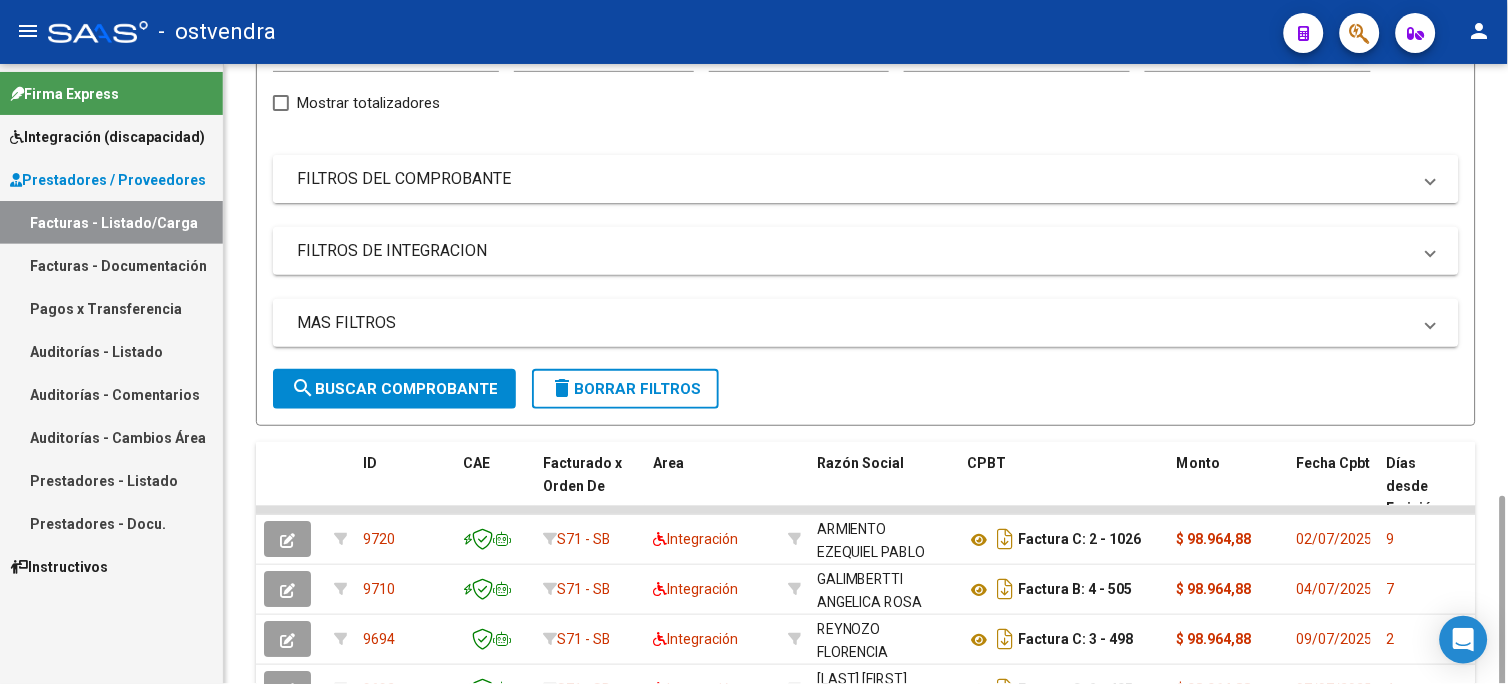 scroll, scrollTop: 444, scrollLeft: 0, axis: vertical 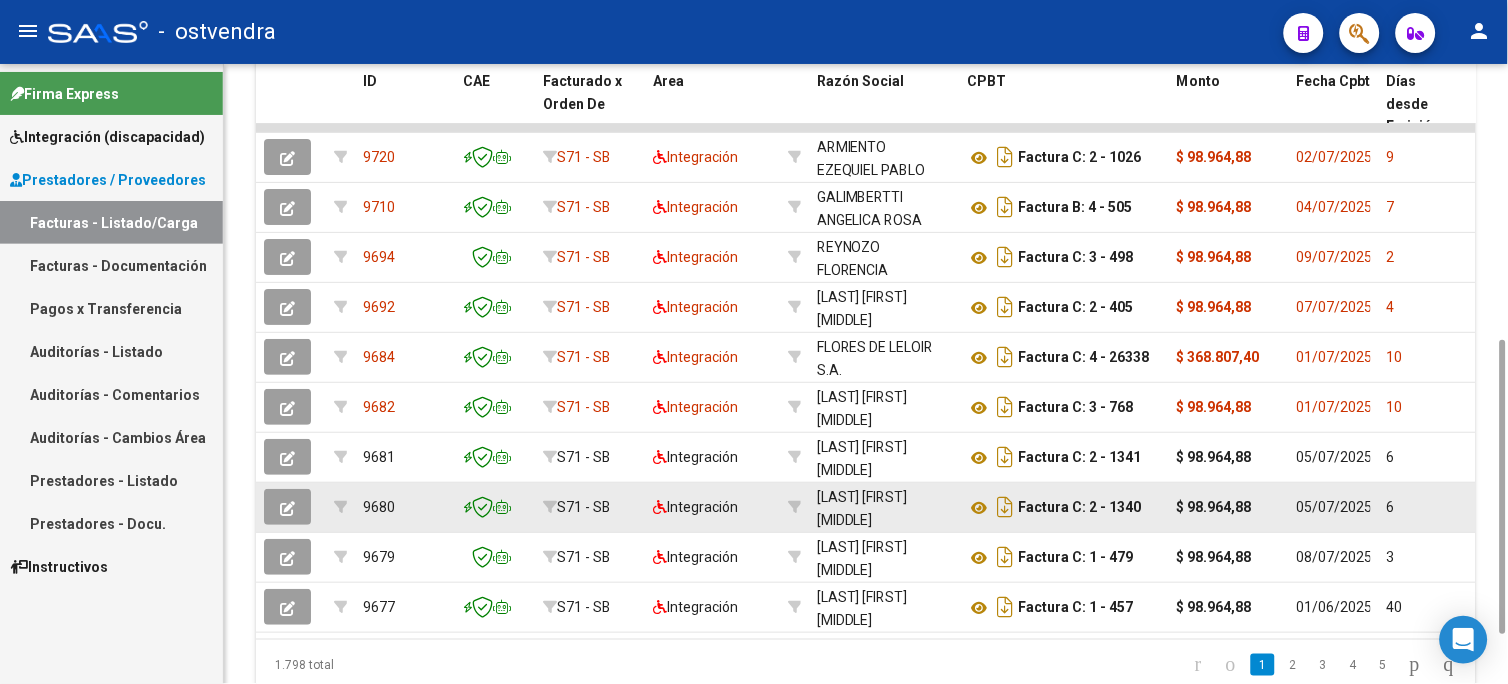 drag, startPoint x: 1503, startPoint y: 412, endPoint x: 1408, endPoint y: 511, distance: 137.20787 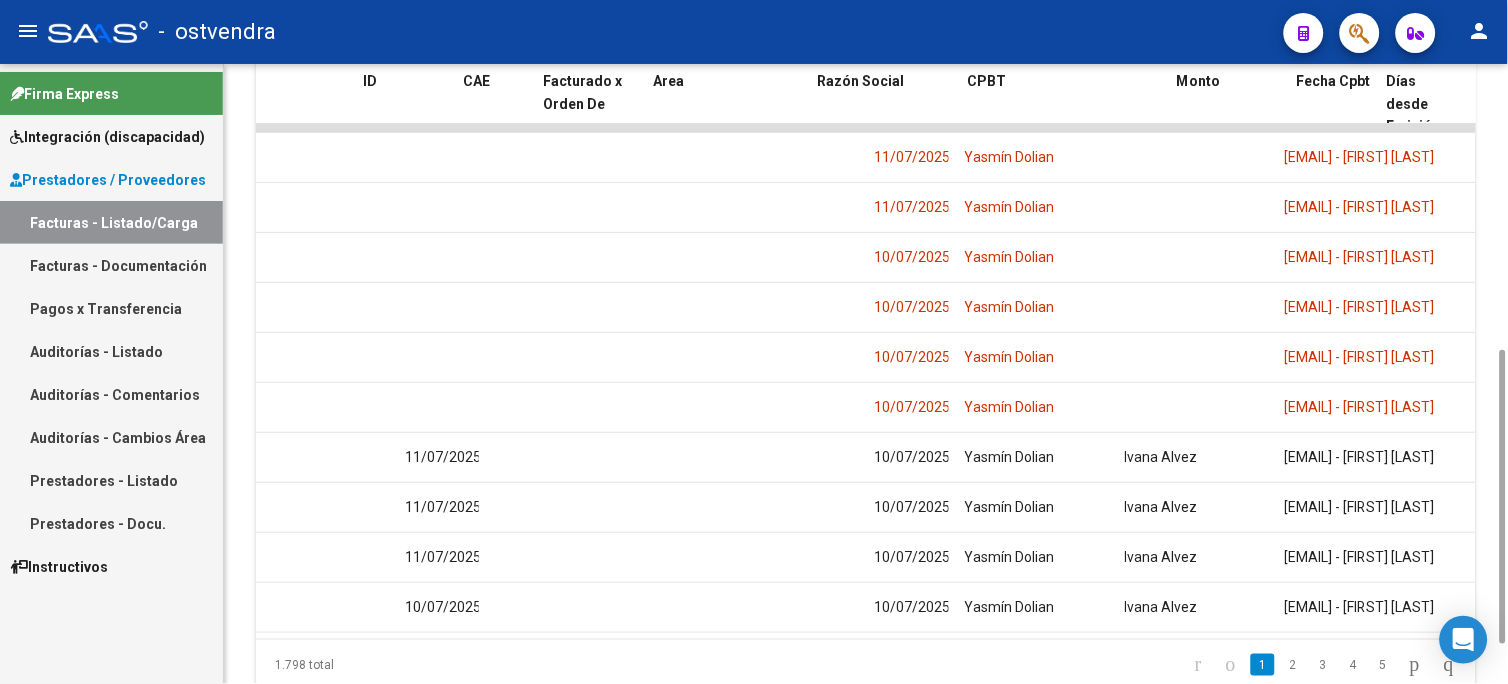 scroll, scrollTop: 0, scrollLeft: 0, axis: both 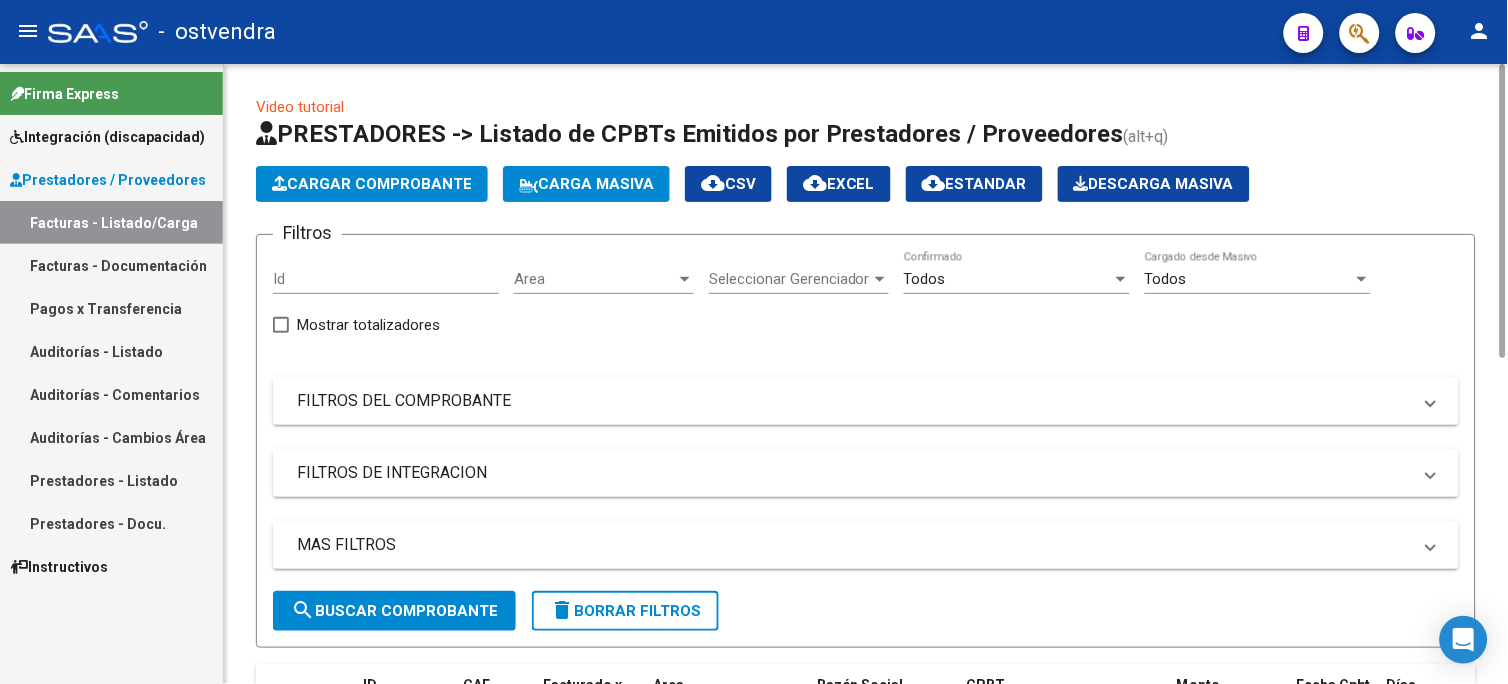 drag, startPoint x: 1505, startPoint y: 450, endPoint x: 1512, endPoint y: 151, distance: 299.08194 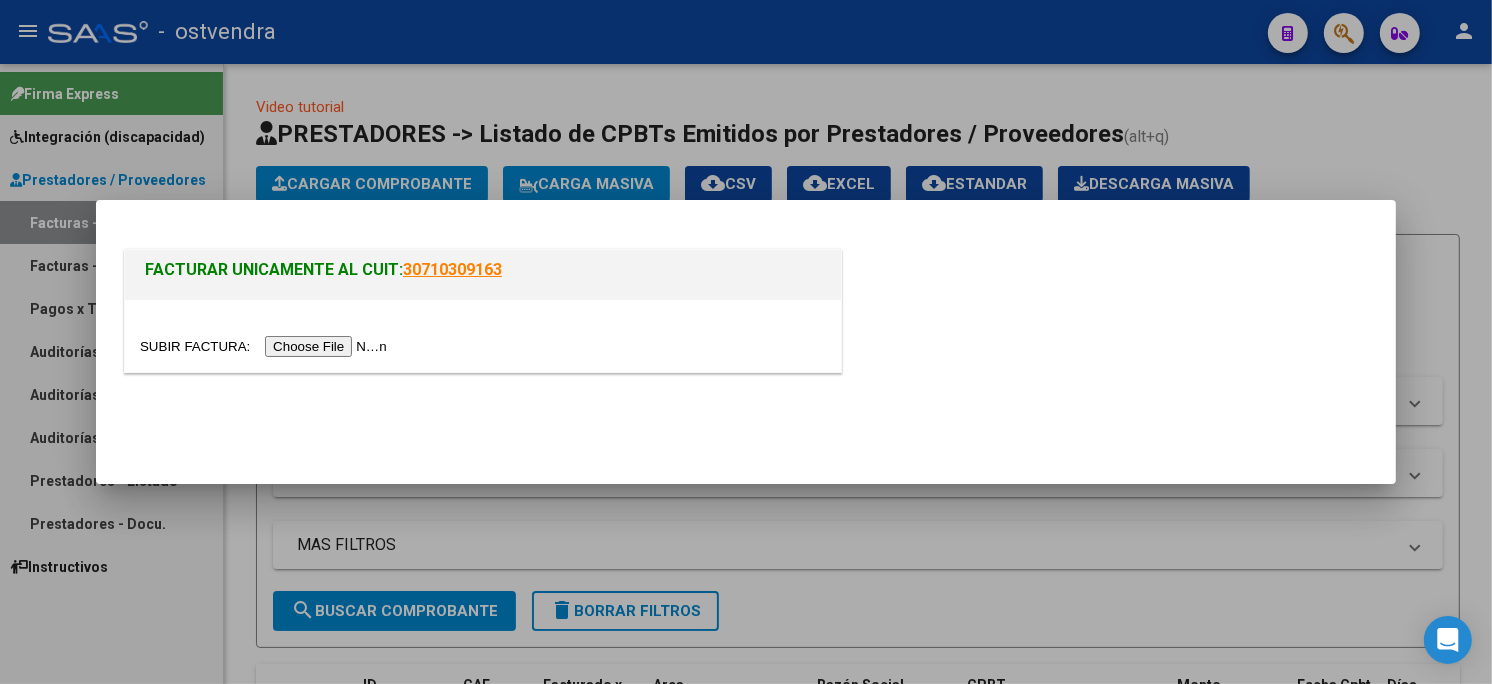 click at bounding box center (266, 346) 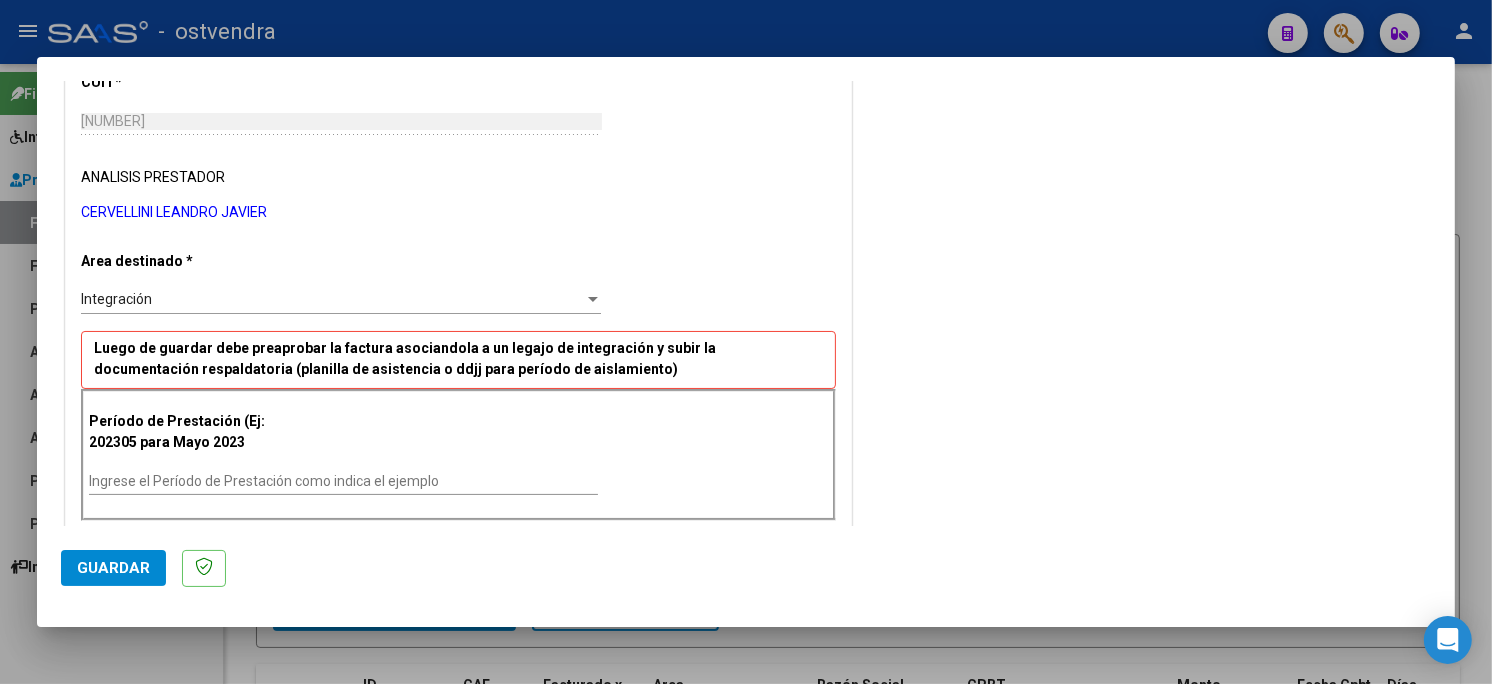 scroll, scrollTop: 333, scrollLeft: 0, axis: vertical 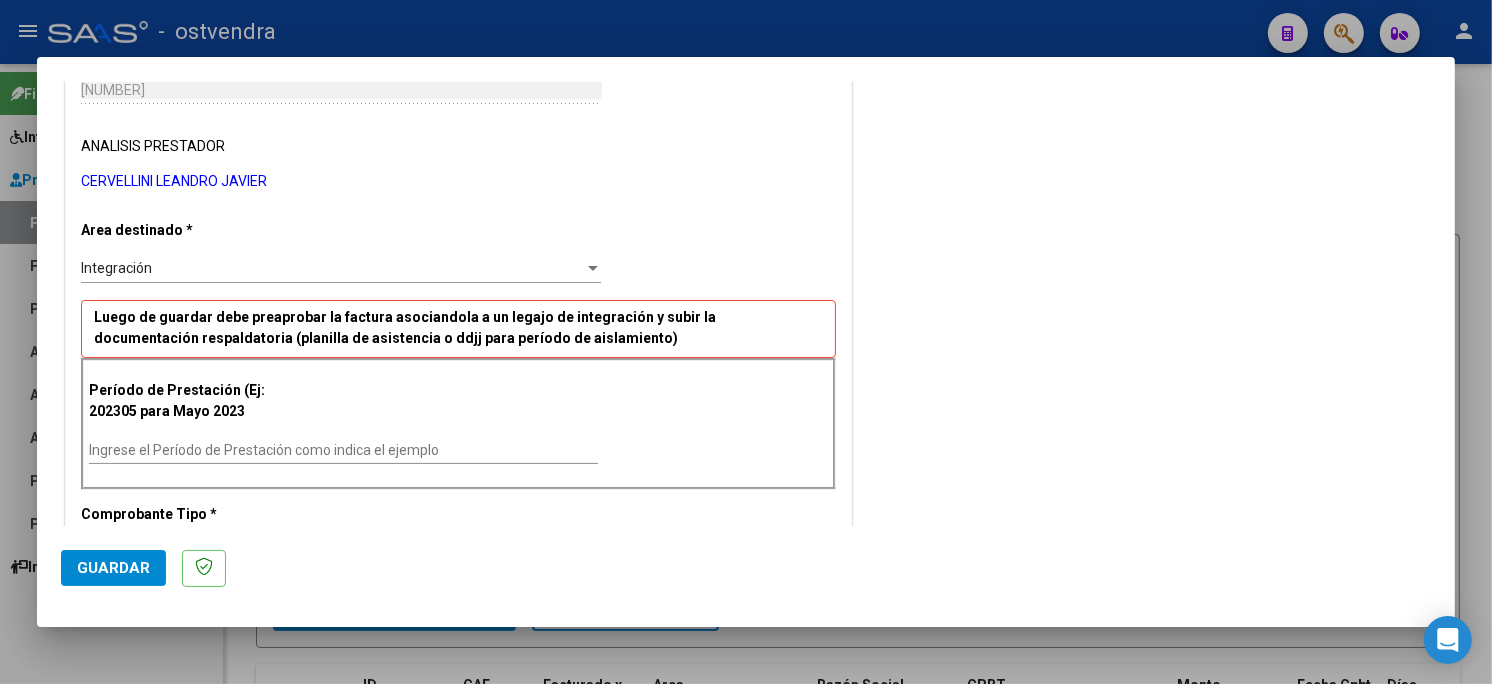 click on "Ingrese el Período de Prestación como indica el ejemplo" at bounding box center (343, 450) 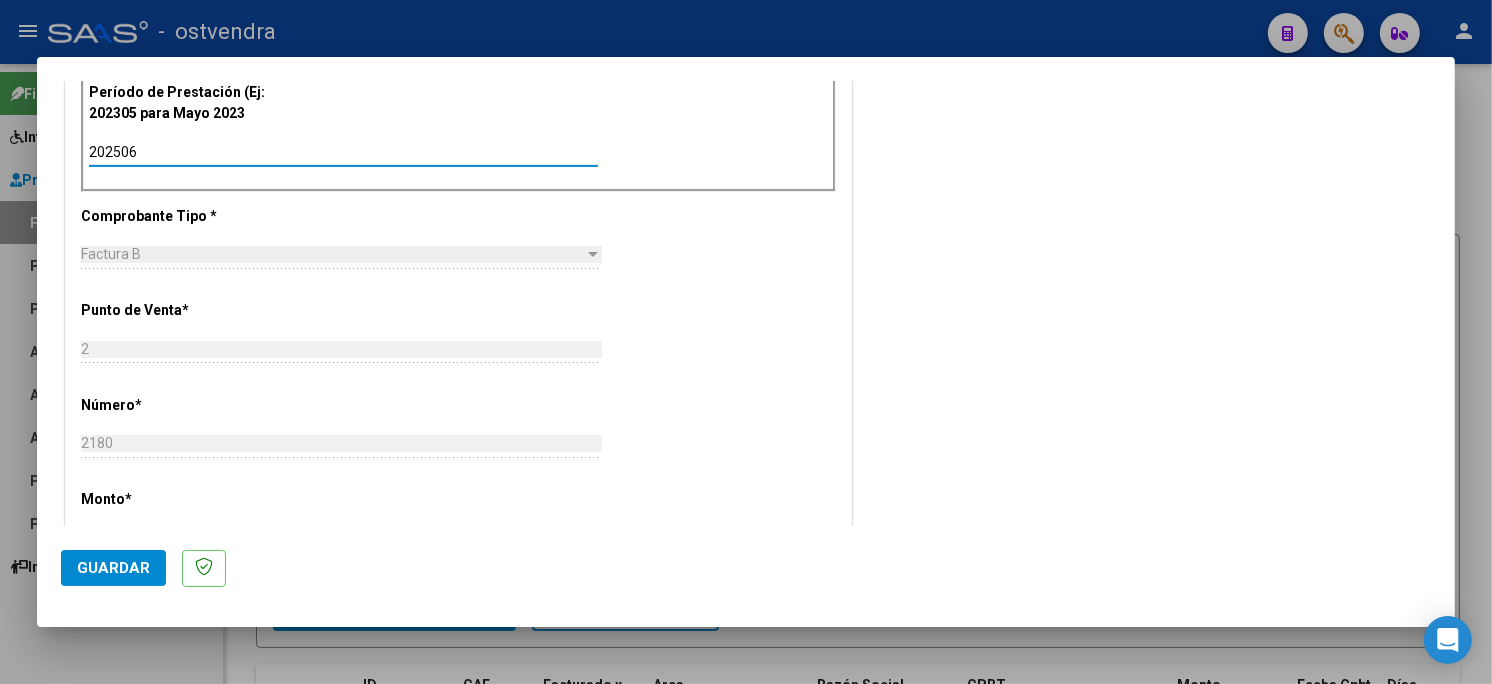 scroll, scrollTop: 666, scrollLeft: 0, axis: vertical 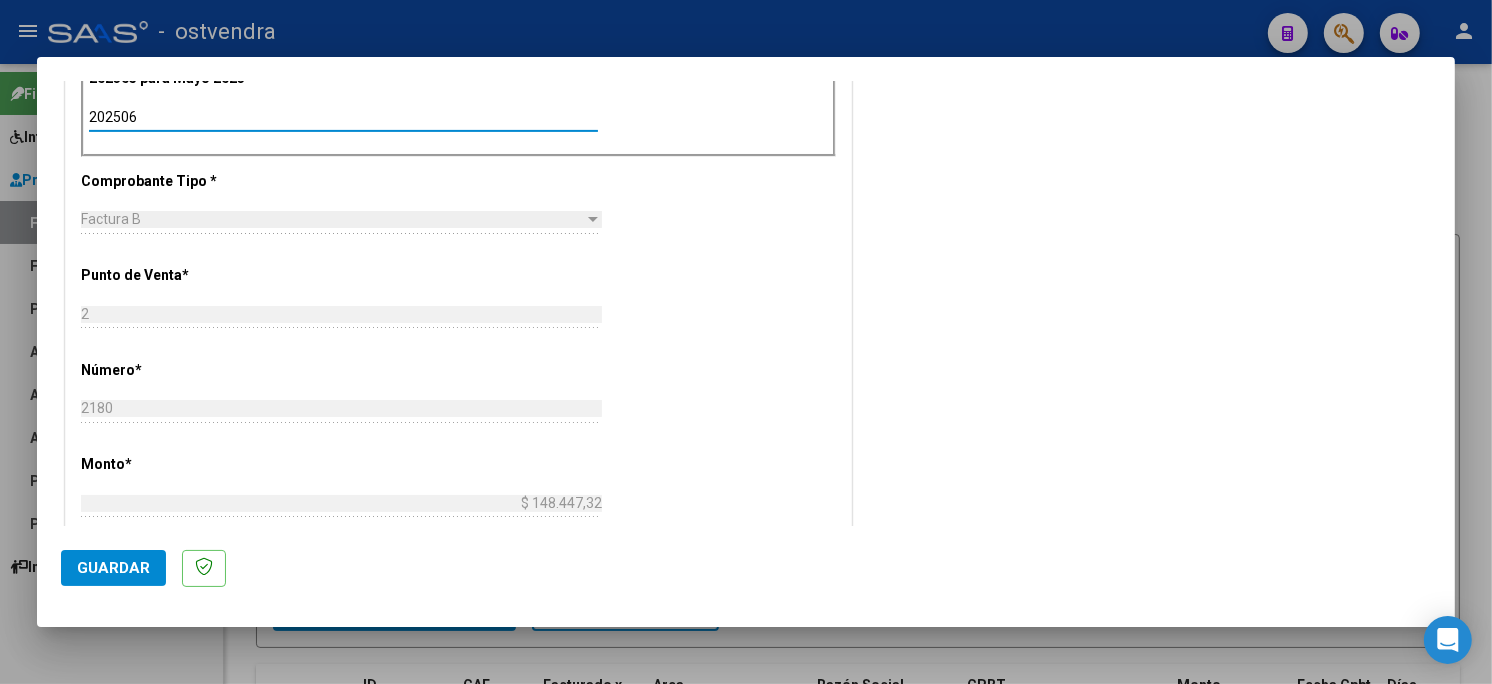 type on "202506" 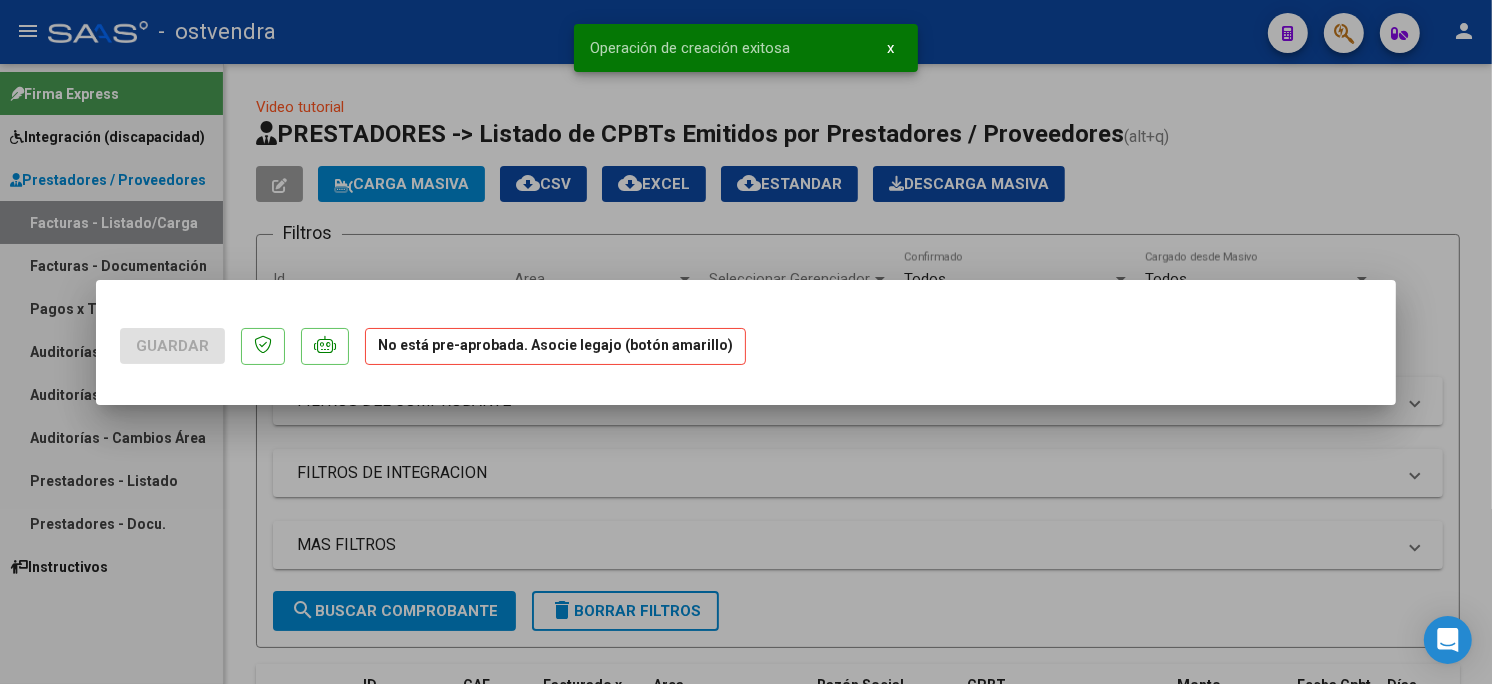 scroll, scrollTop: 0, scrollLeft: 0, axis: both 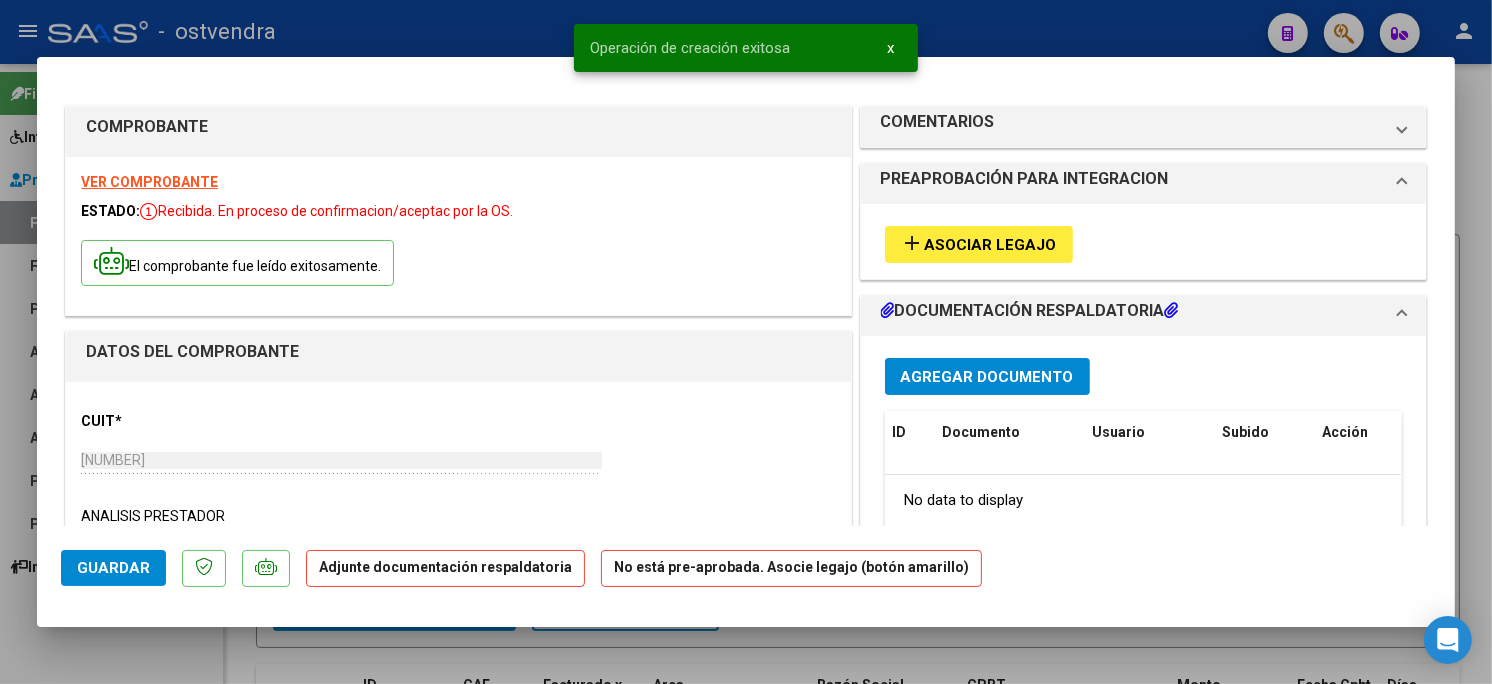 click on "Asociar Legajo" at bounding box center (991, 245) 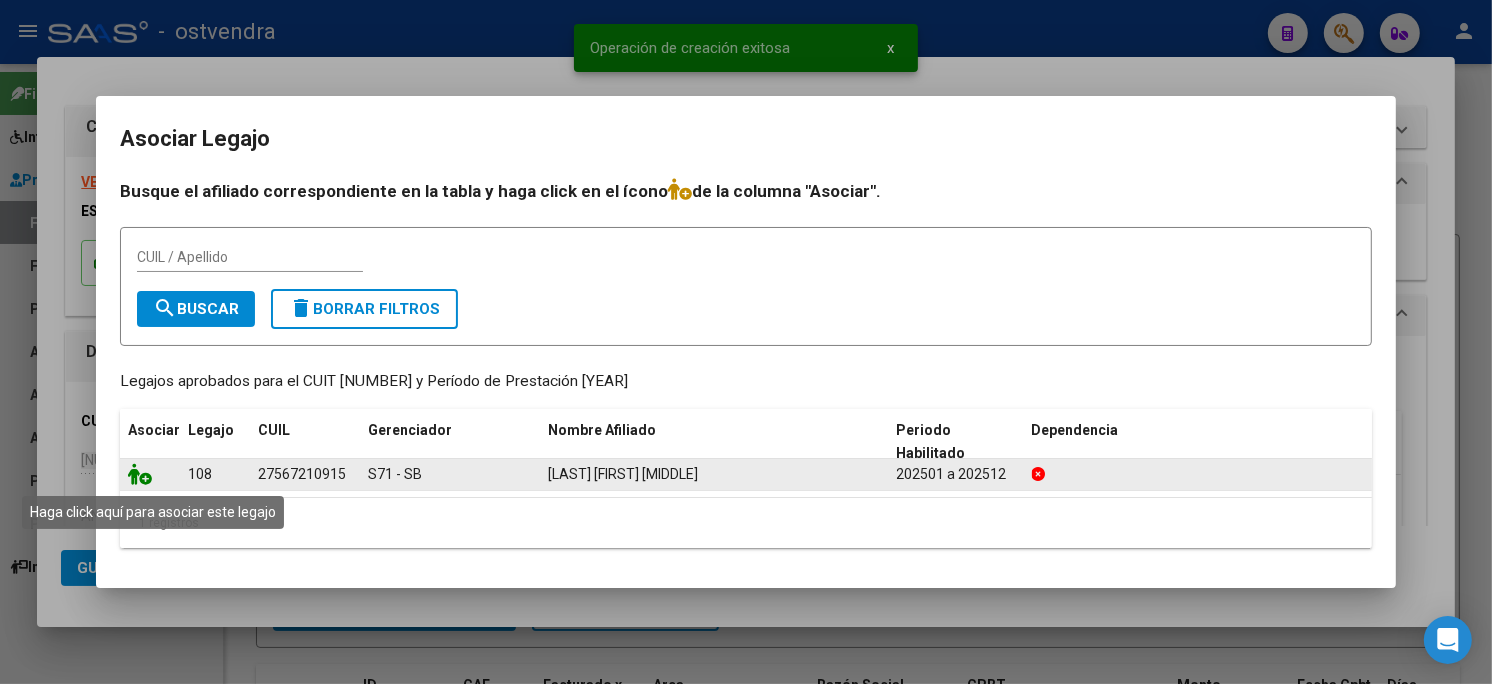 click 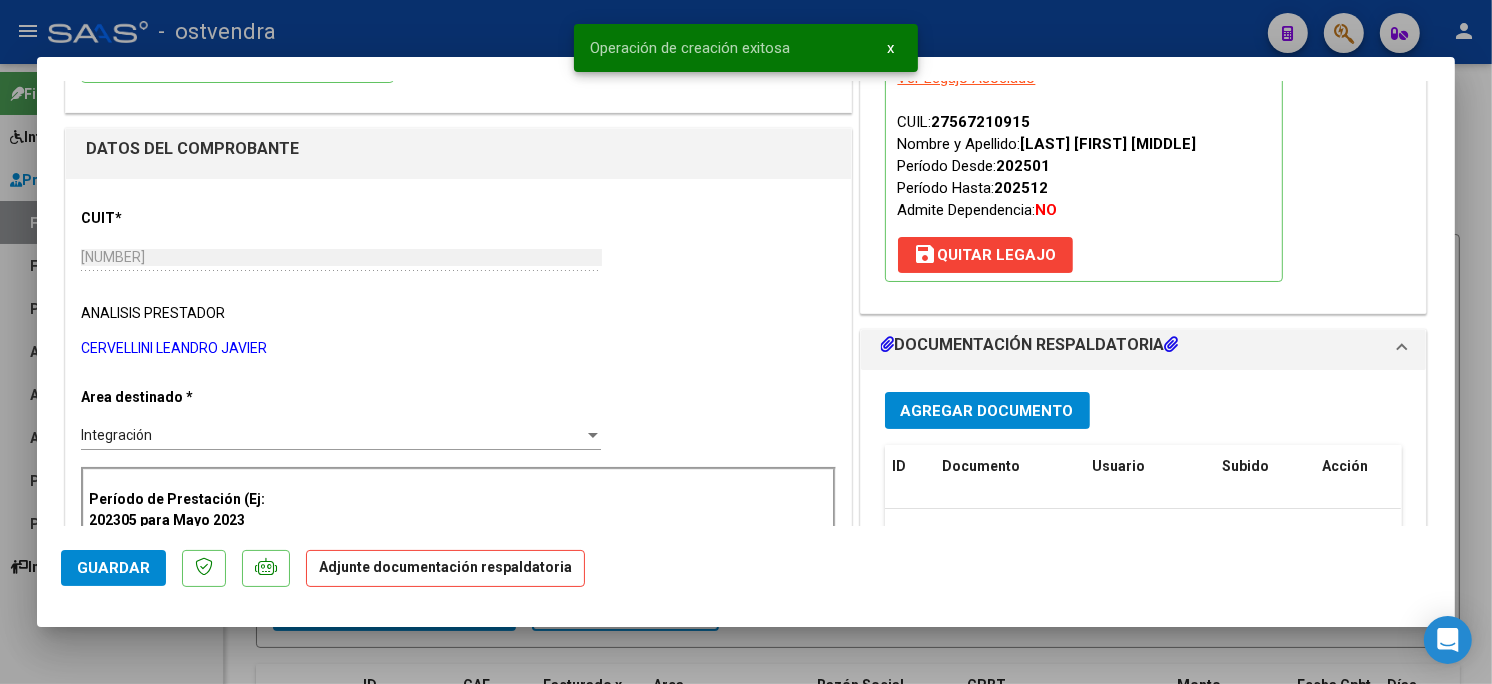 scroll, scrollTop: 222, scrollLeft: 0, axis: vertical 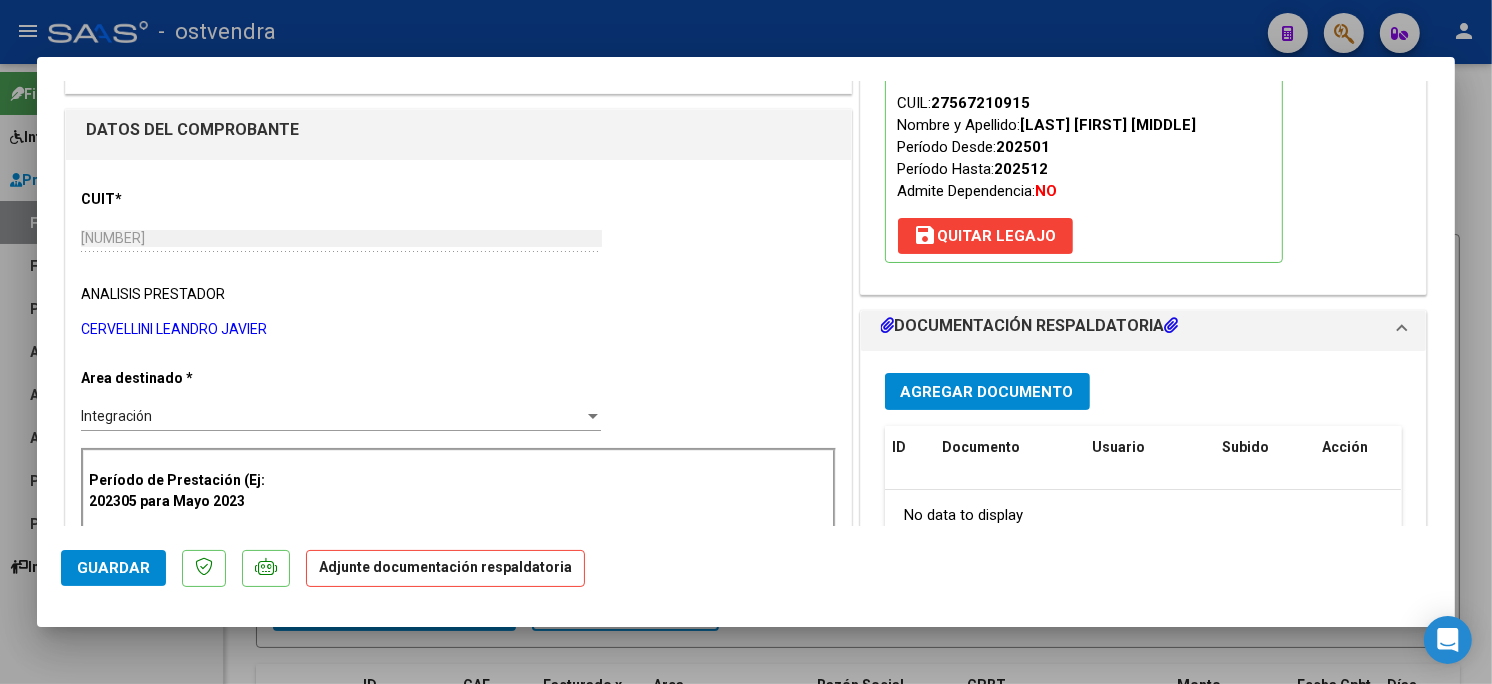 click on "Agregar Documento" at bounding box center [987, 391] 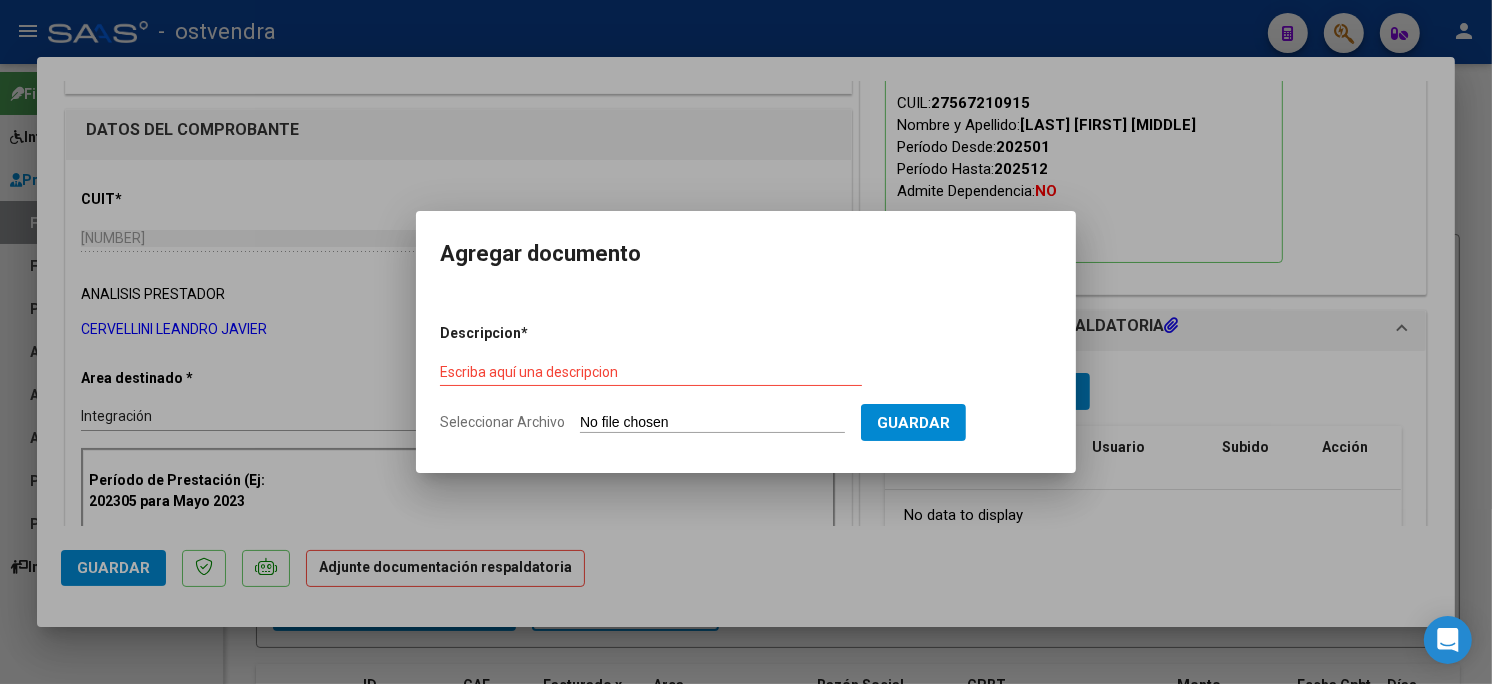 click on "Seleccionar Archivo" at bounding box center (712, 423) 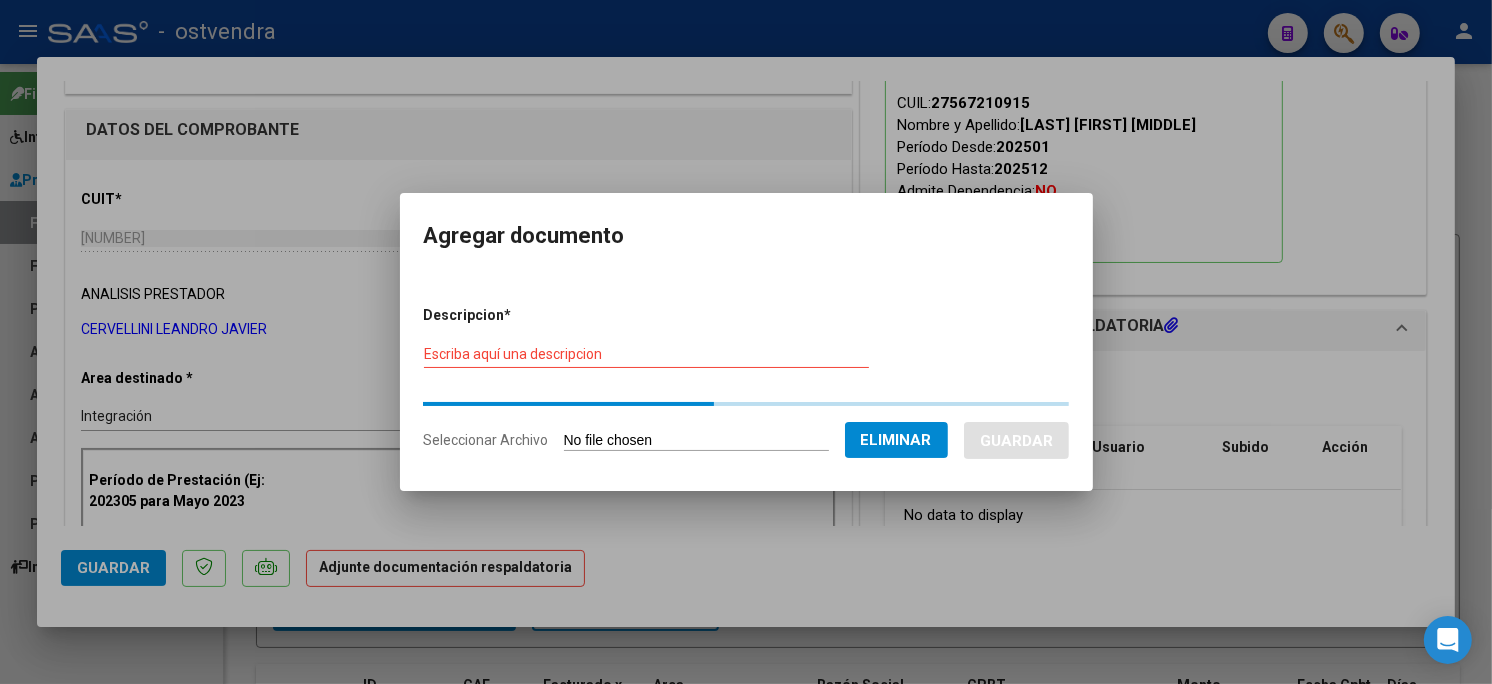 click on "Escriba aquí una descripcion" at bounding box center (646, 362) 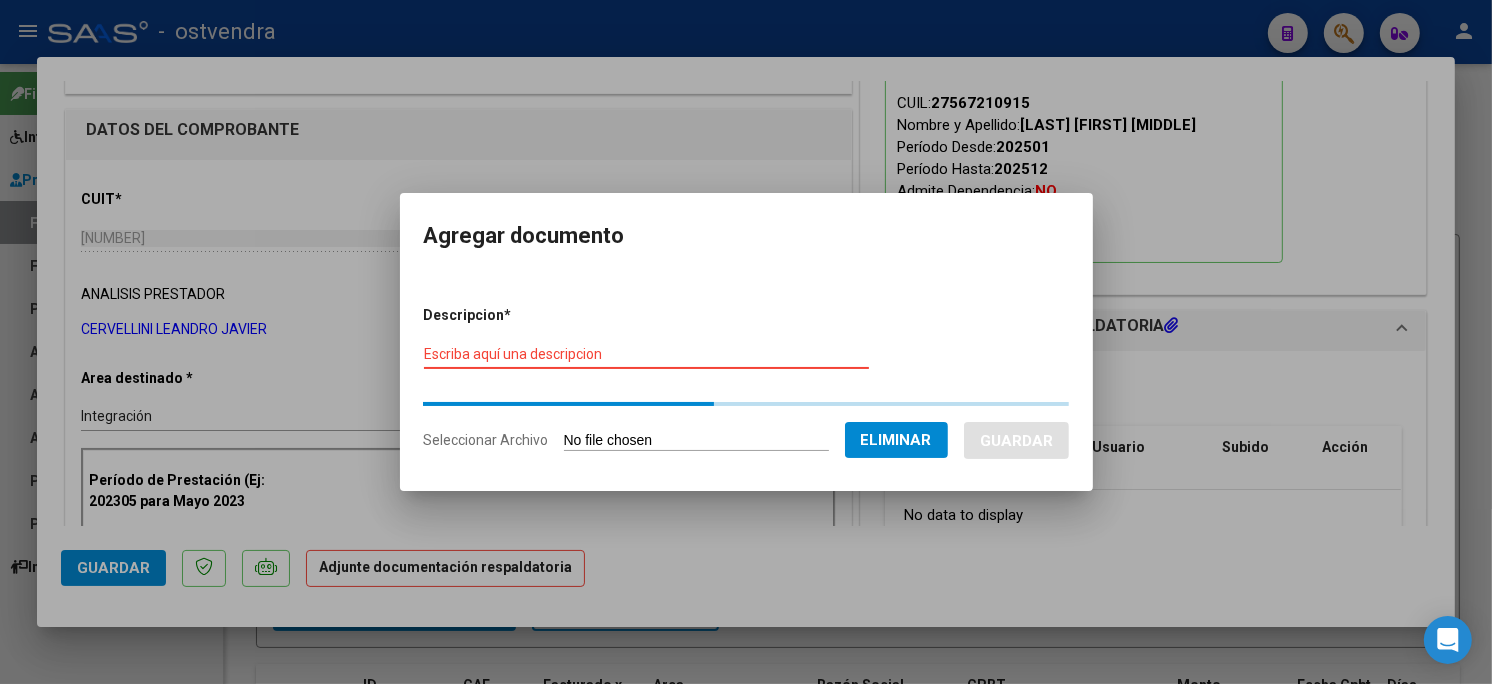 click on "Escriba aquí una descripcion" at bounding box center (646, 354) 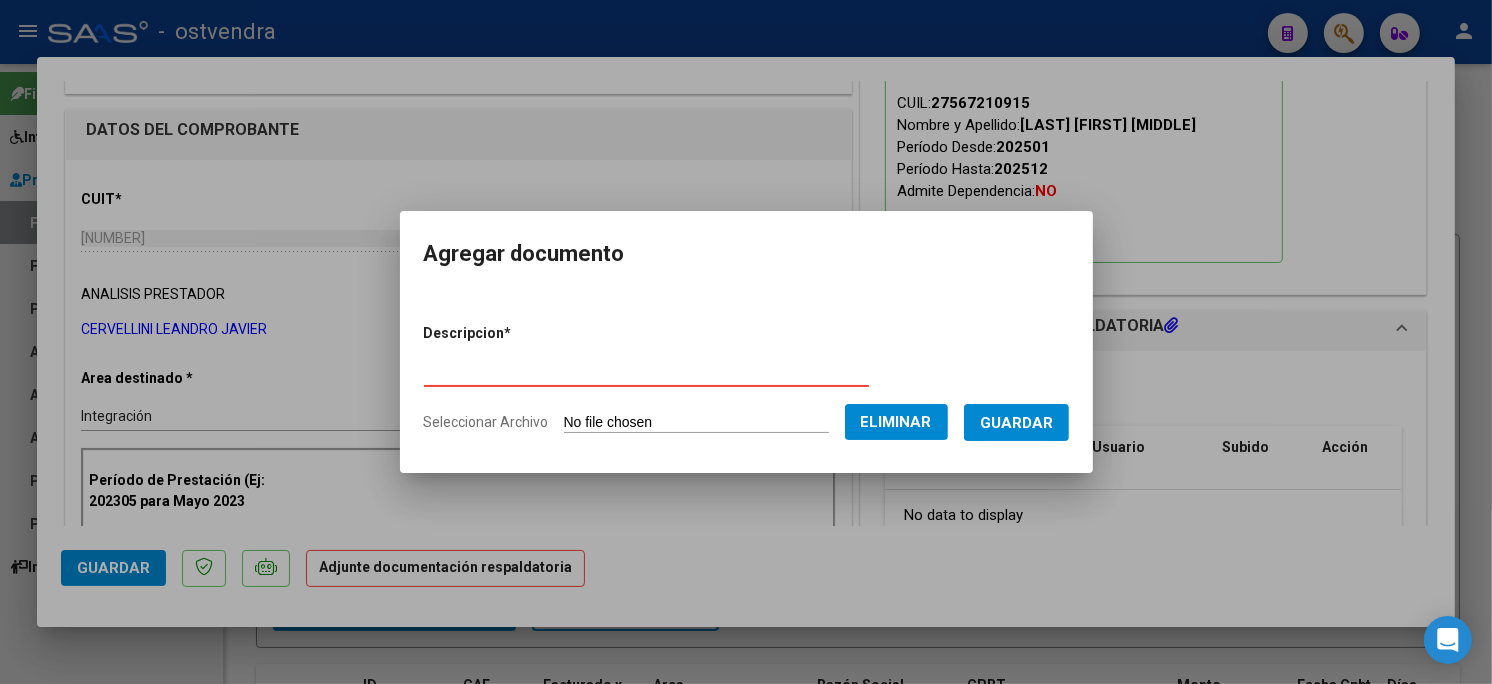 type on "PLANILLA DE ASISTENCIA" 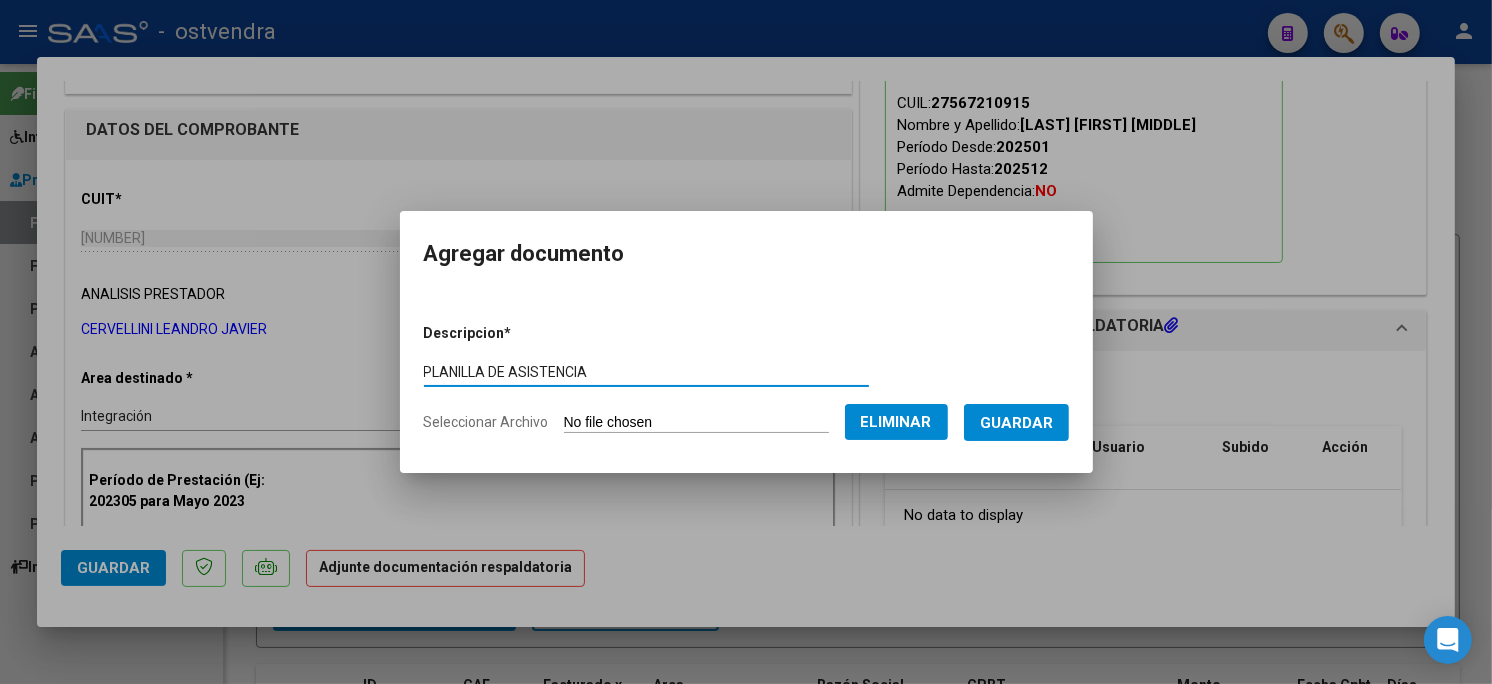 click on "Guardar" at bounding box center [1016, 423] 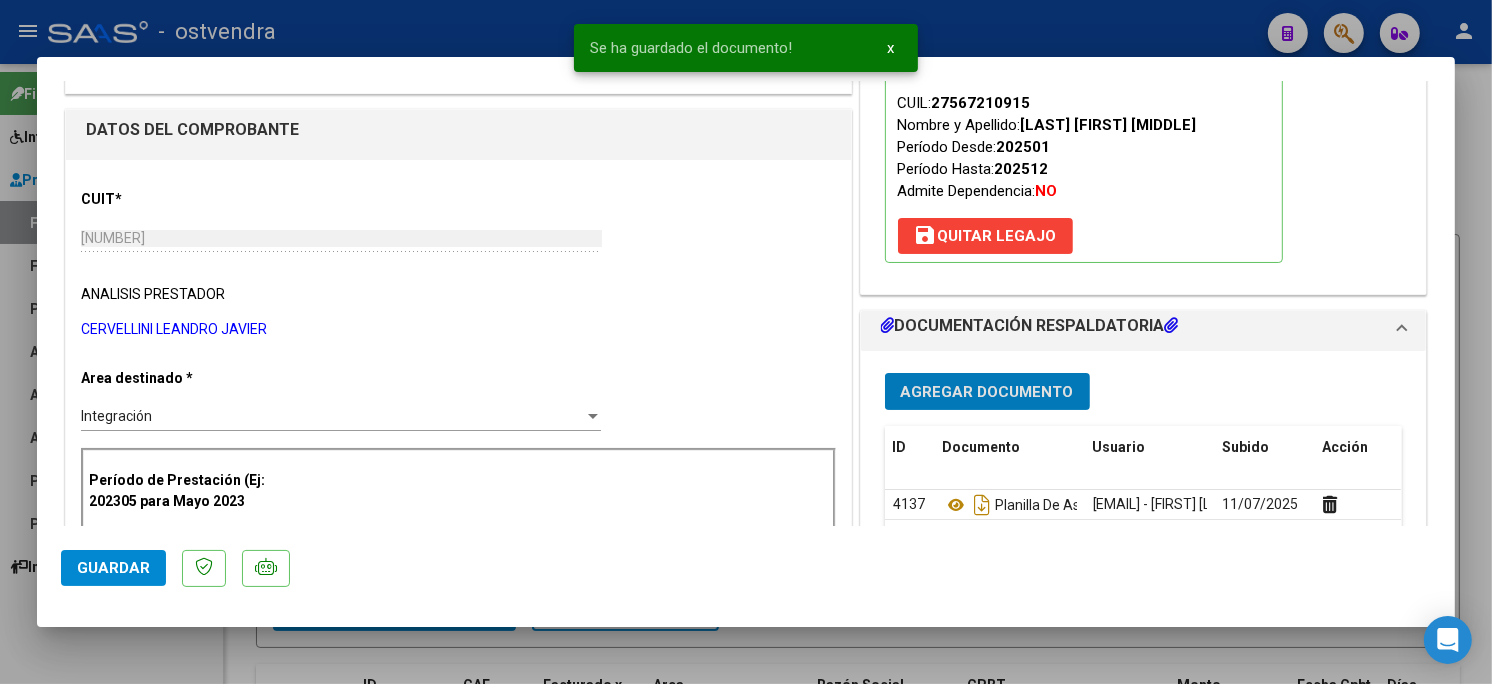 click on "Agregar Documento" at bounding box center (987, 392) 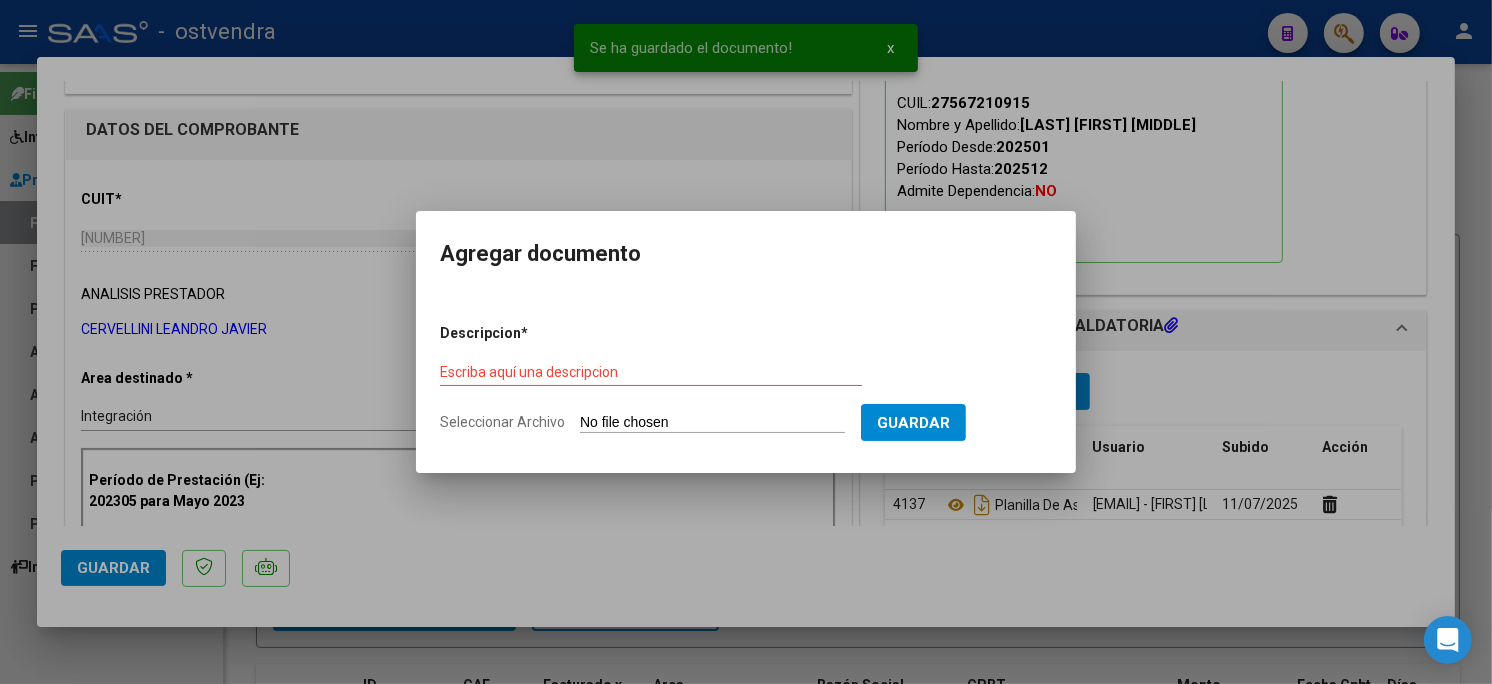 click on "Seleccionar Archivo" at bounding box center [712, 423] 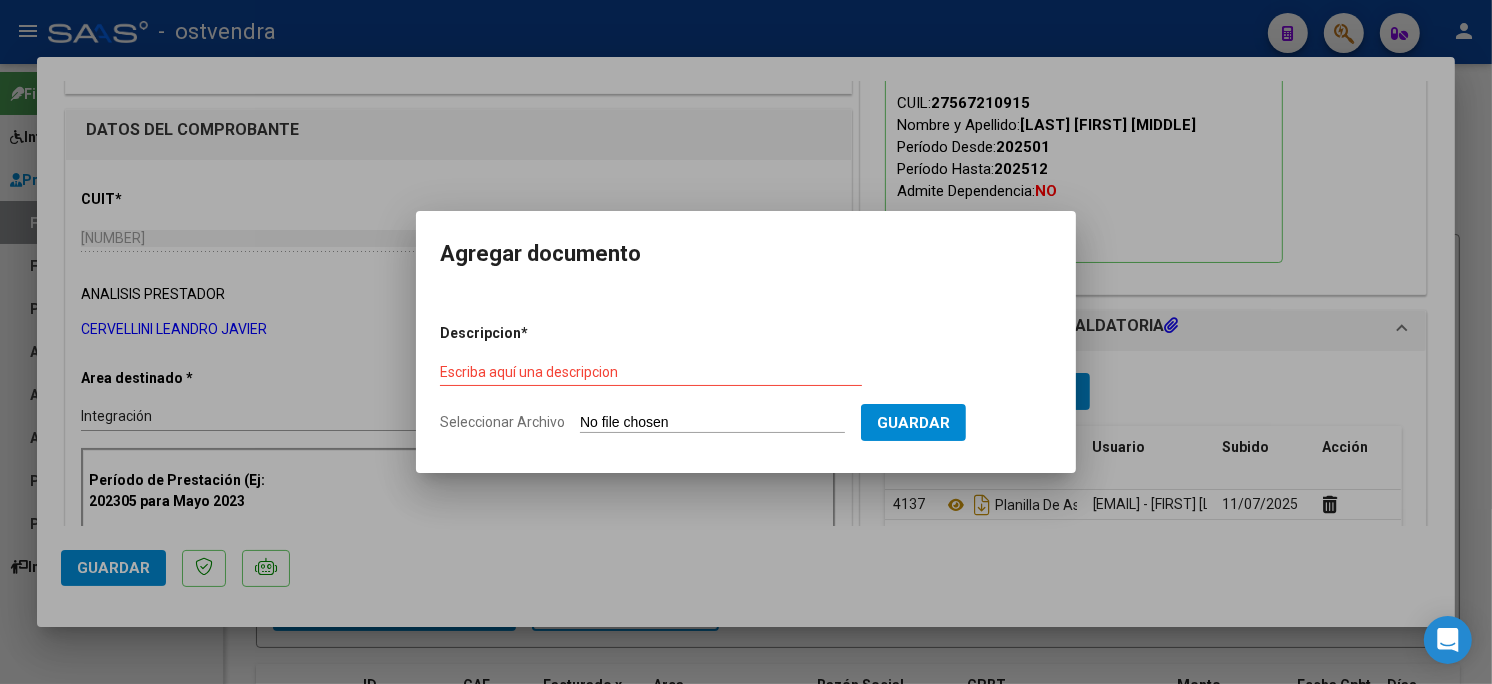 type on "C:\fakepath\GOYA-CERVELLINI-PSICOLOGIA.pdf" 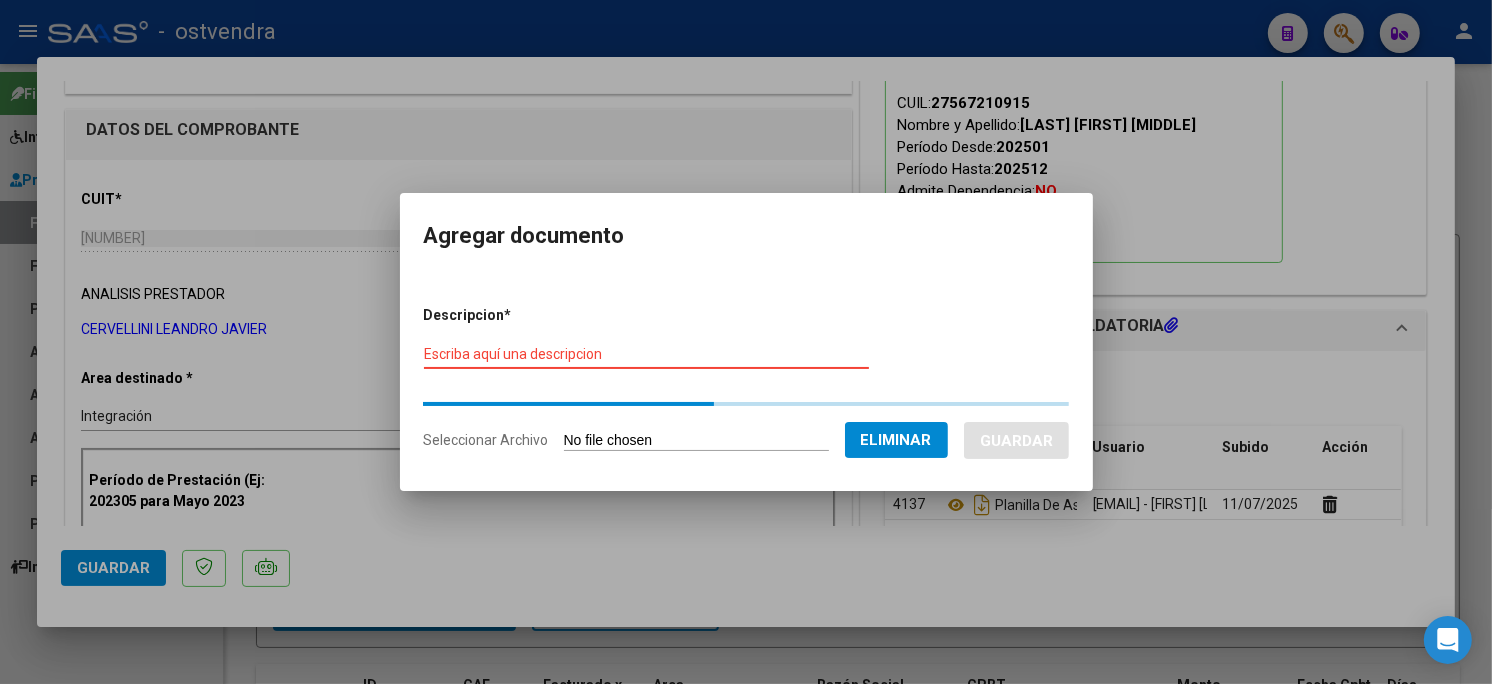 click on "Escriba aquí una descripcion" at bounding box center [646, 354] 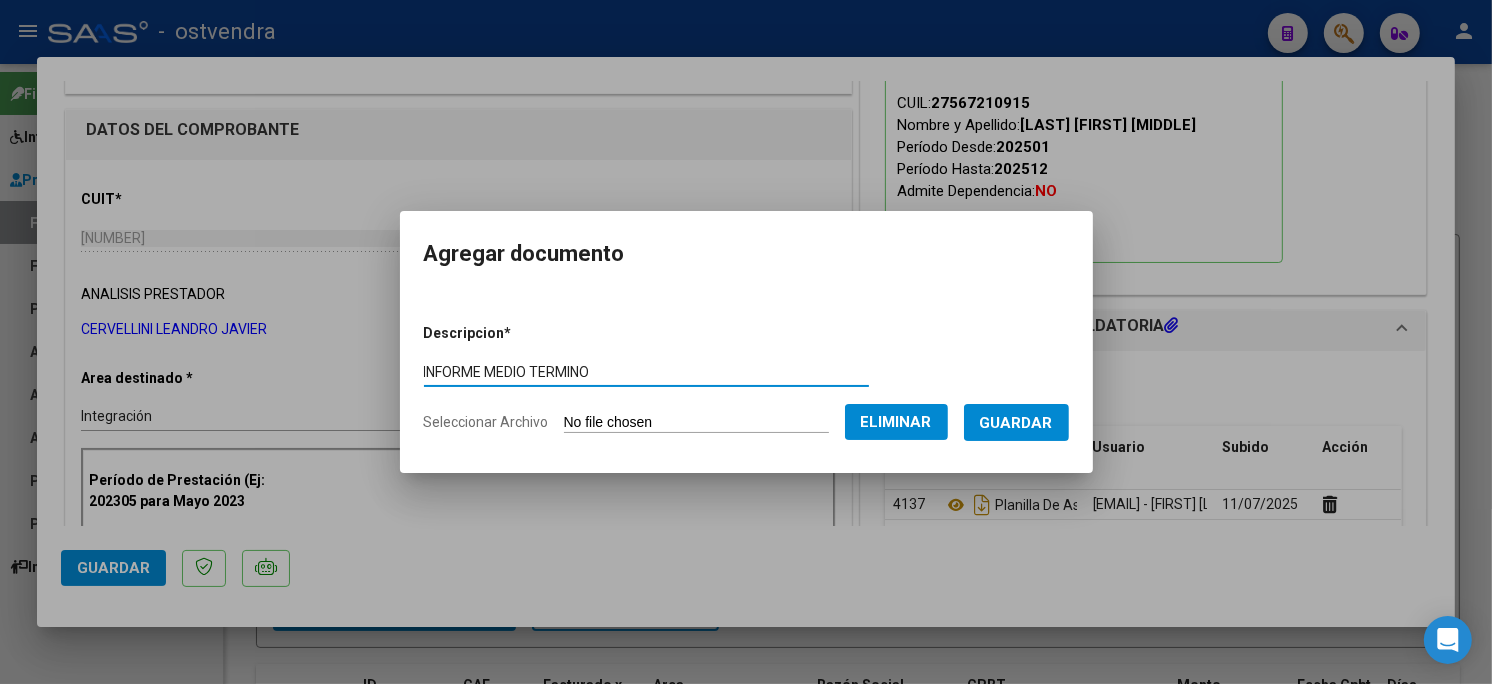 type on "INFORME MEDIO TERMINO" 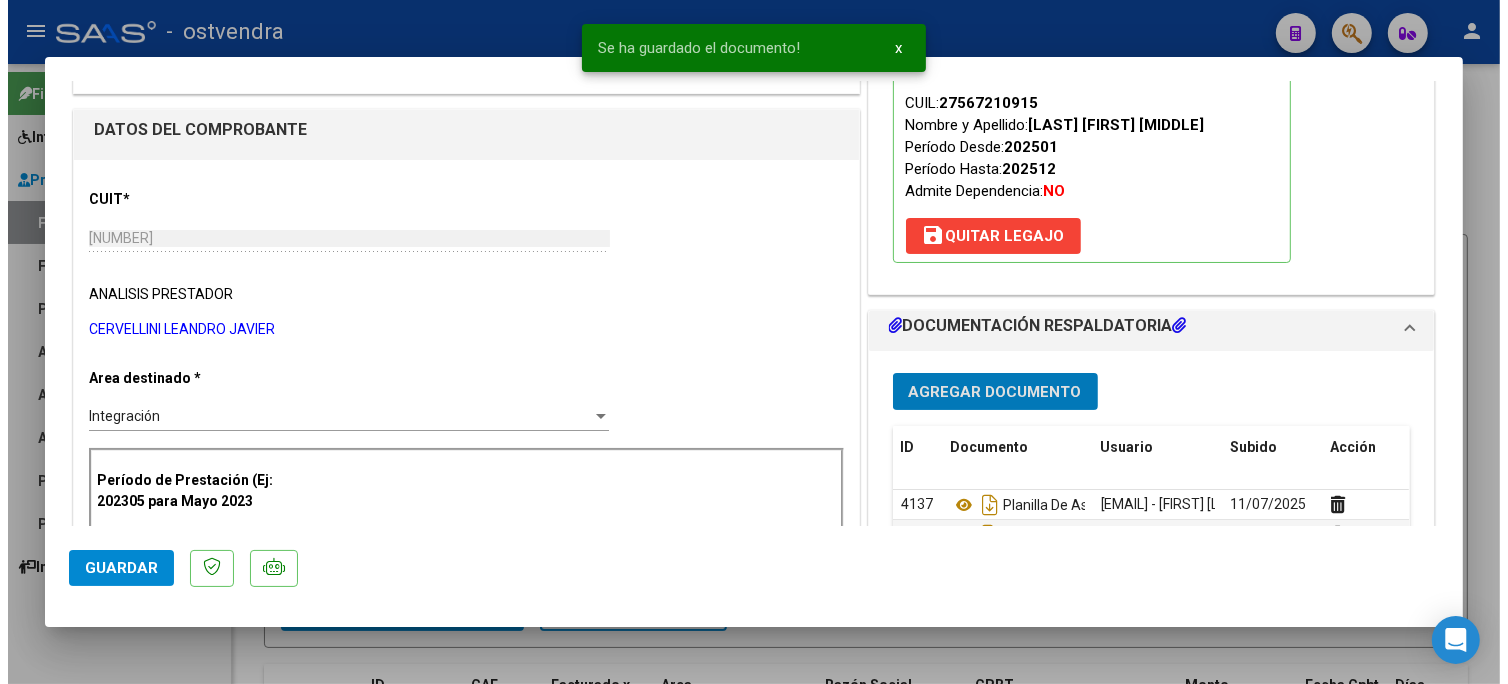 scroll, scrollTop: 333, scrollLeft: 0, axis: vertical 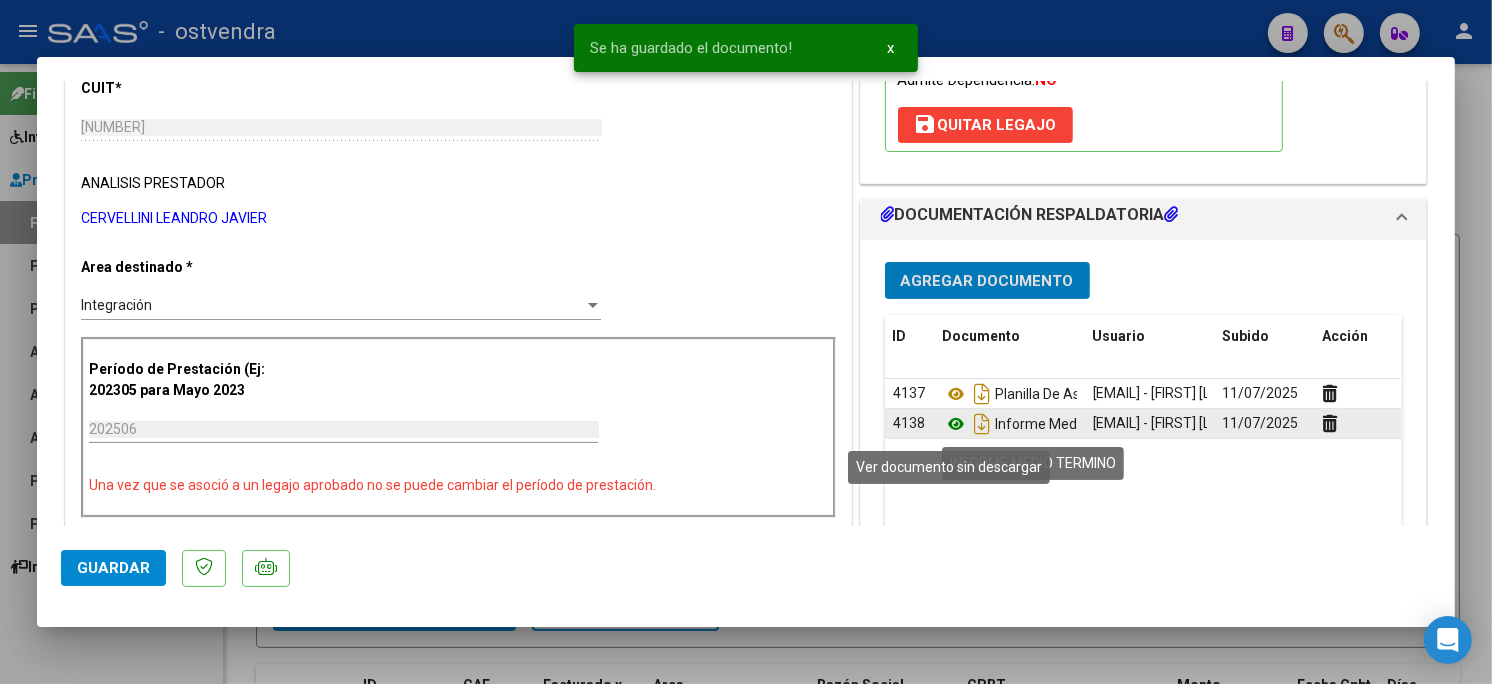 click 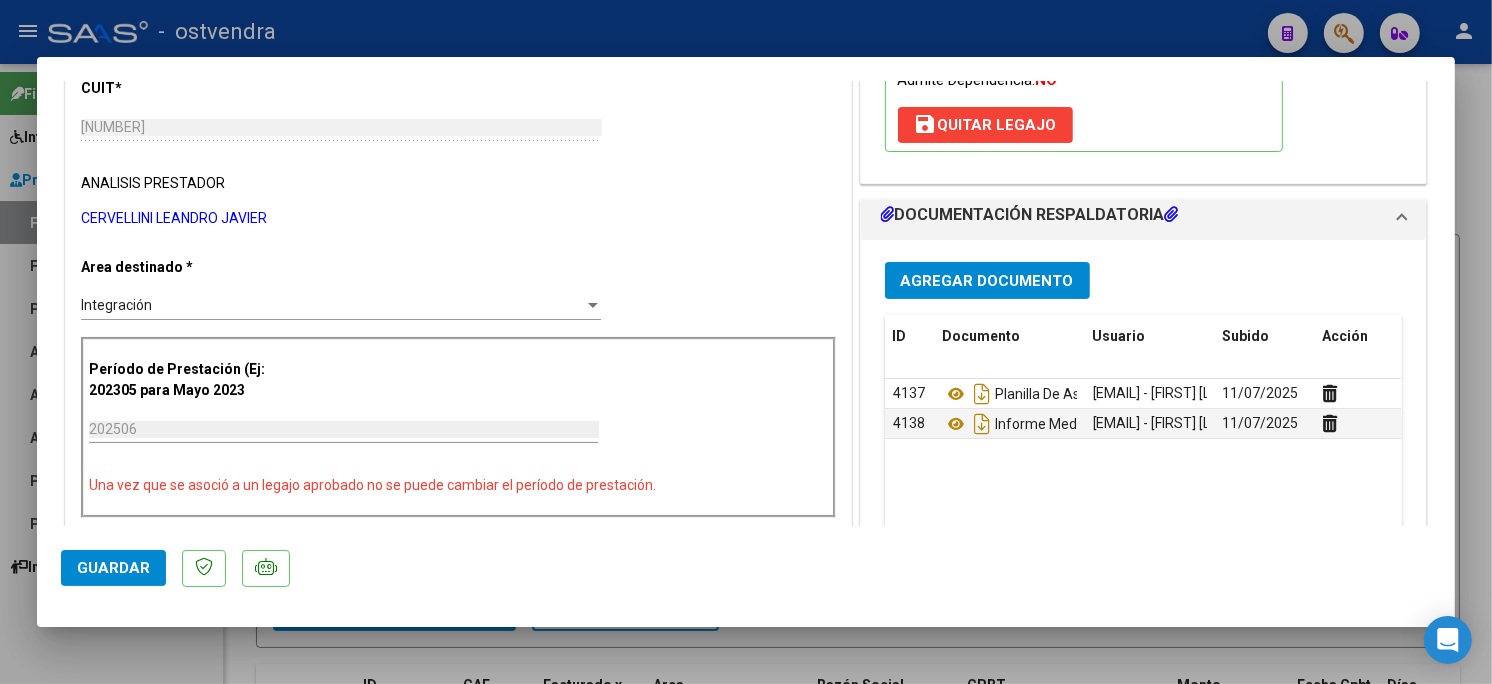 click at bounding box center (746, 342) 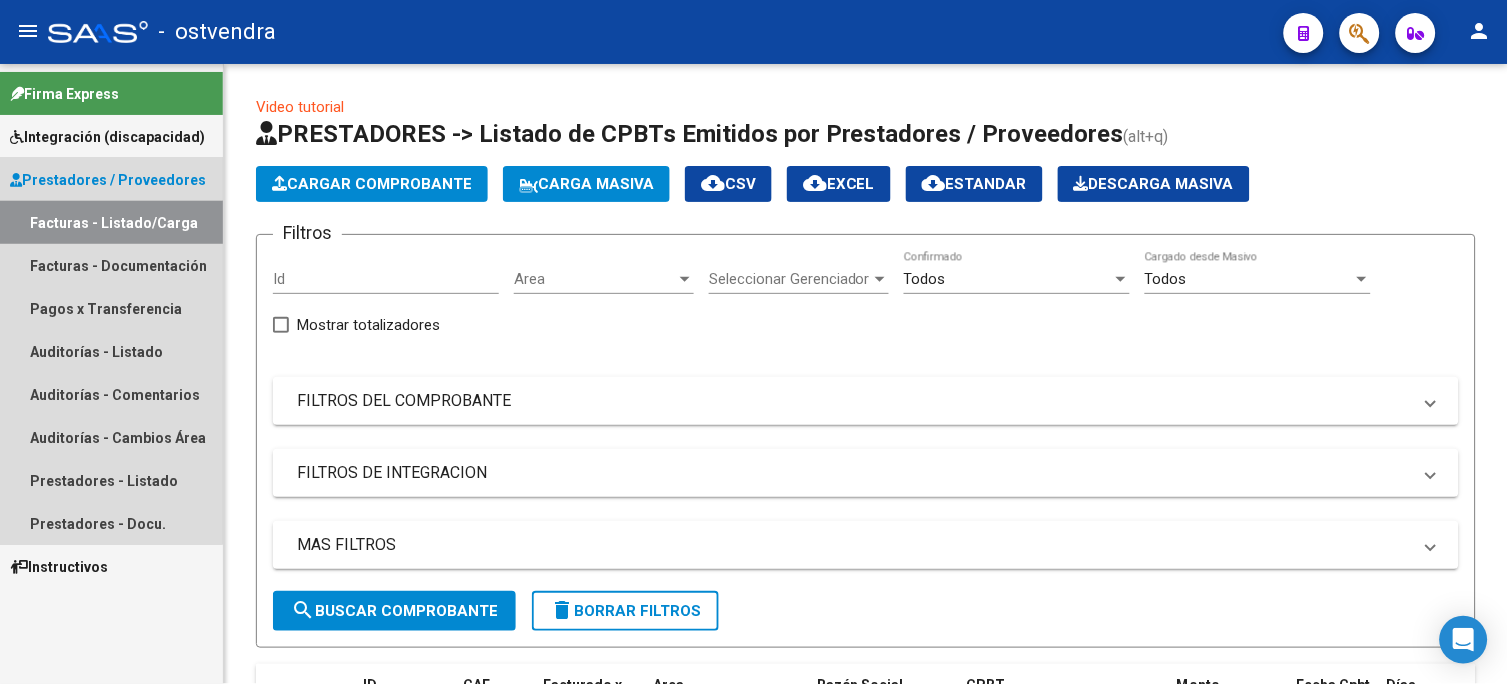 click on "Facturas - Listado/Carga" at bounding box center [111, 222] 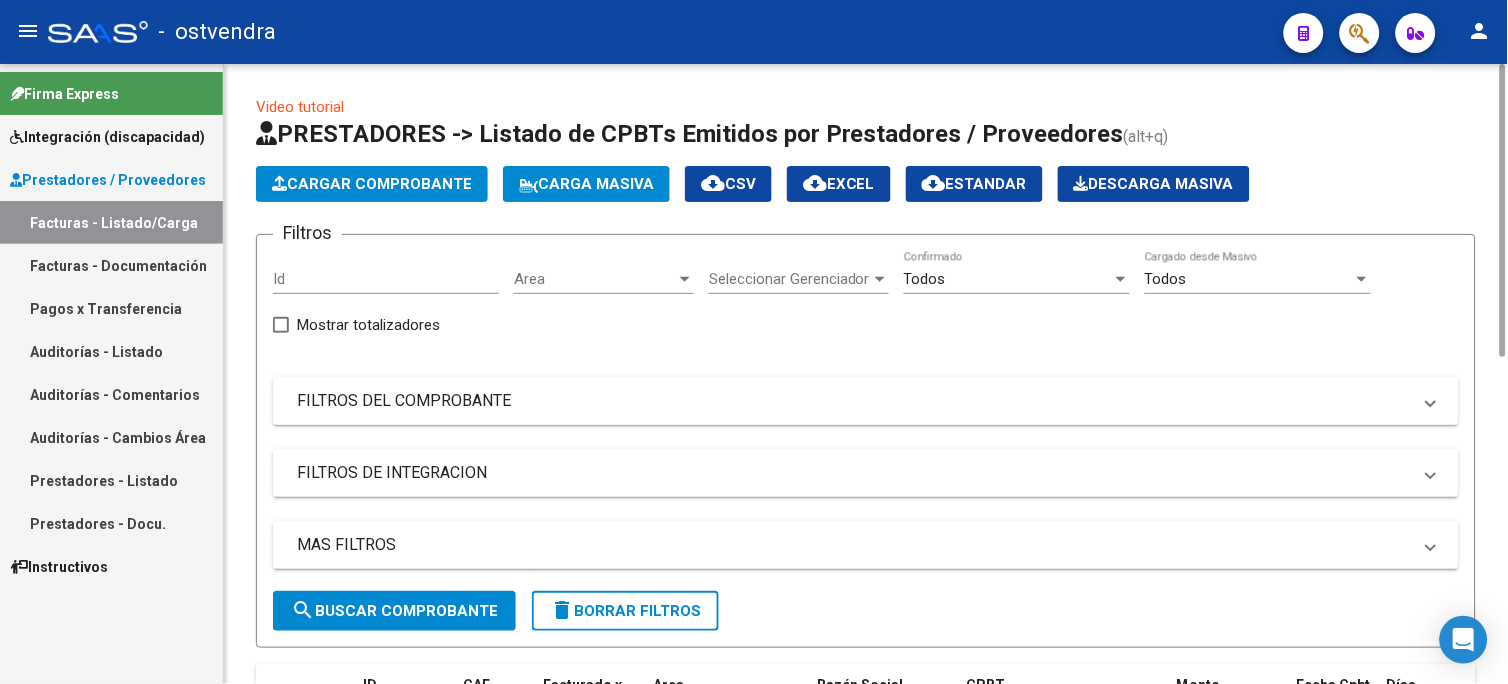 click on "FILTROS DEL COMPROBANTE" at bounding box center [854, 401] 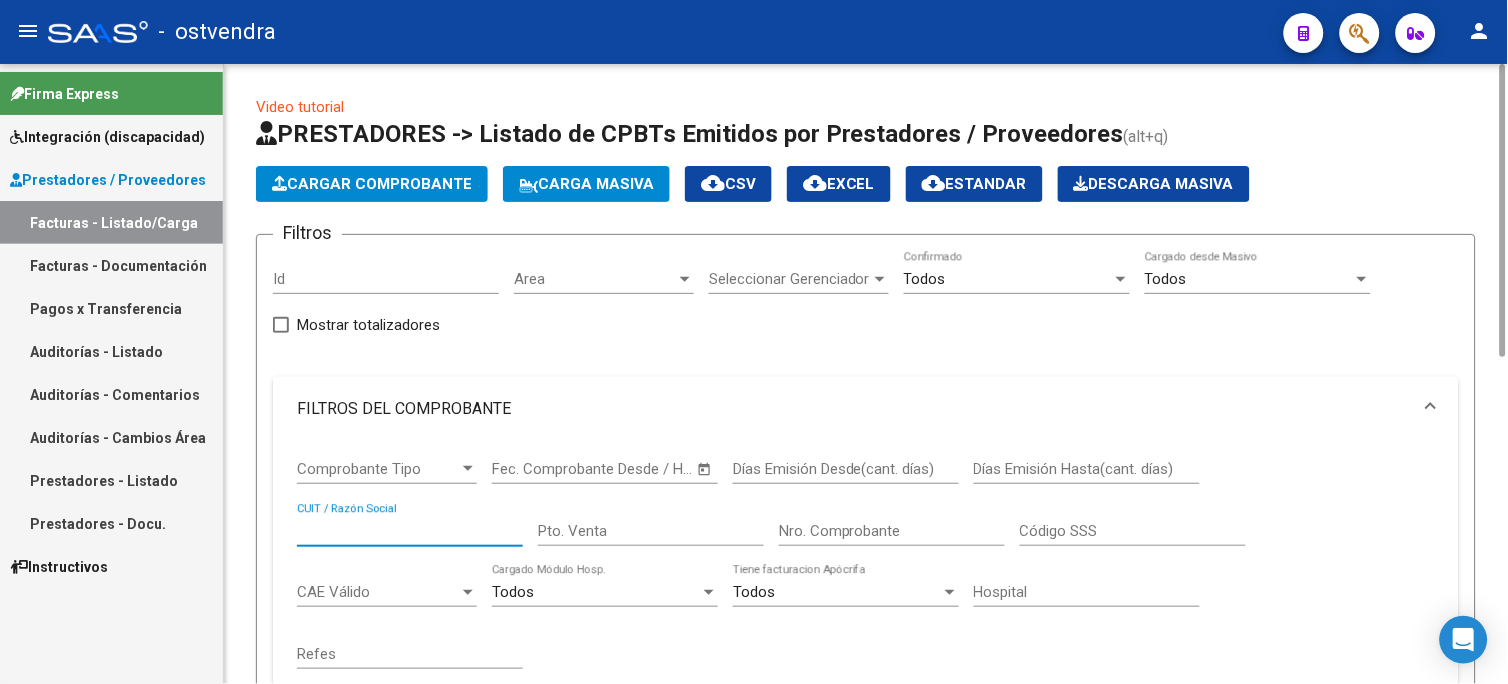 click on "CUIT / Razón Social" at bounding box center (410, 531) 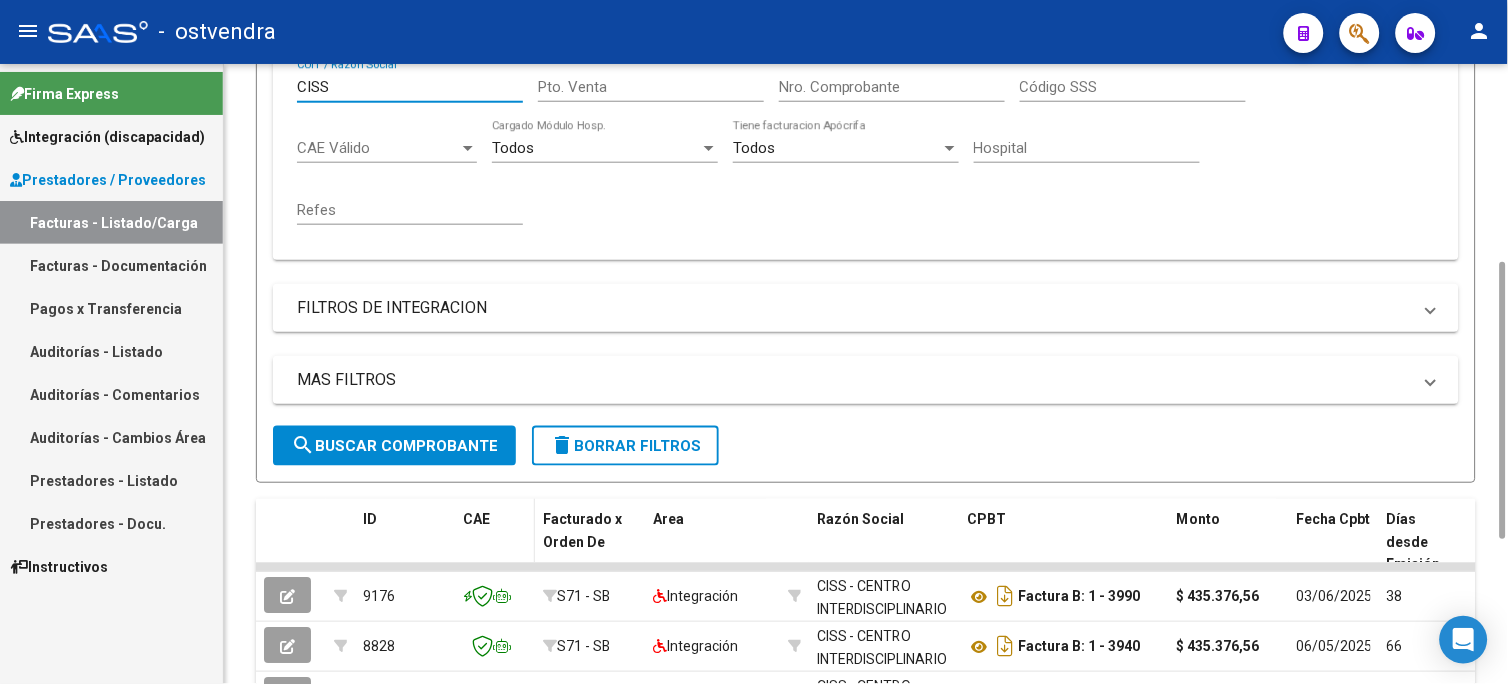 scroll, scrollTop: 666, scrollLeft: 0, axis: vertical 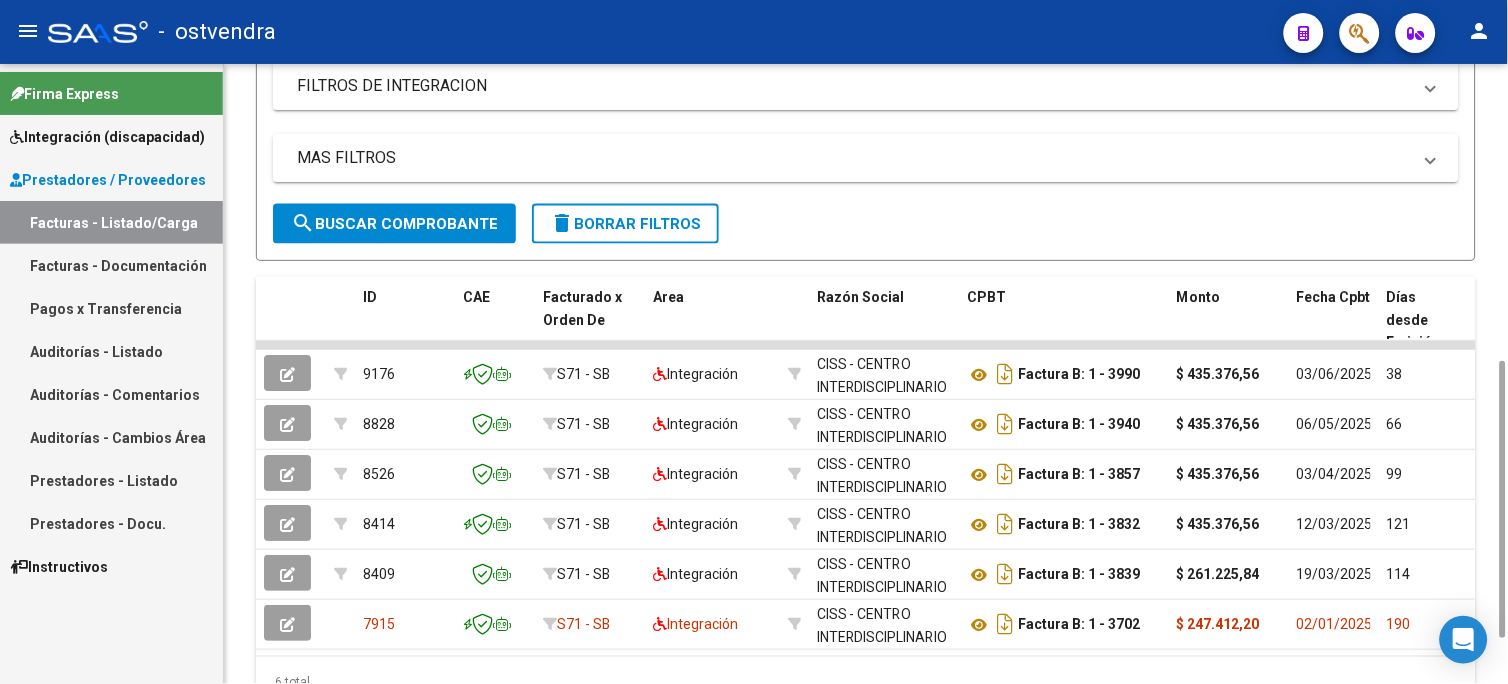 type on "CISS" 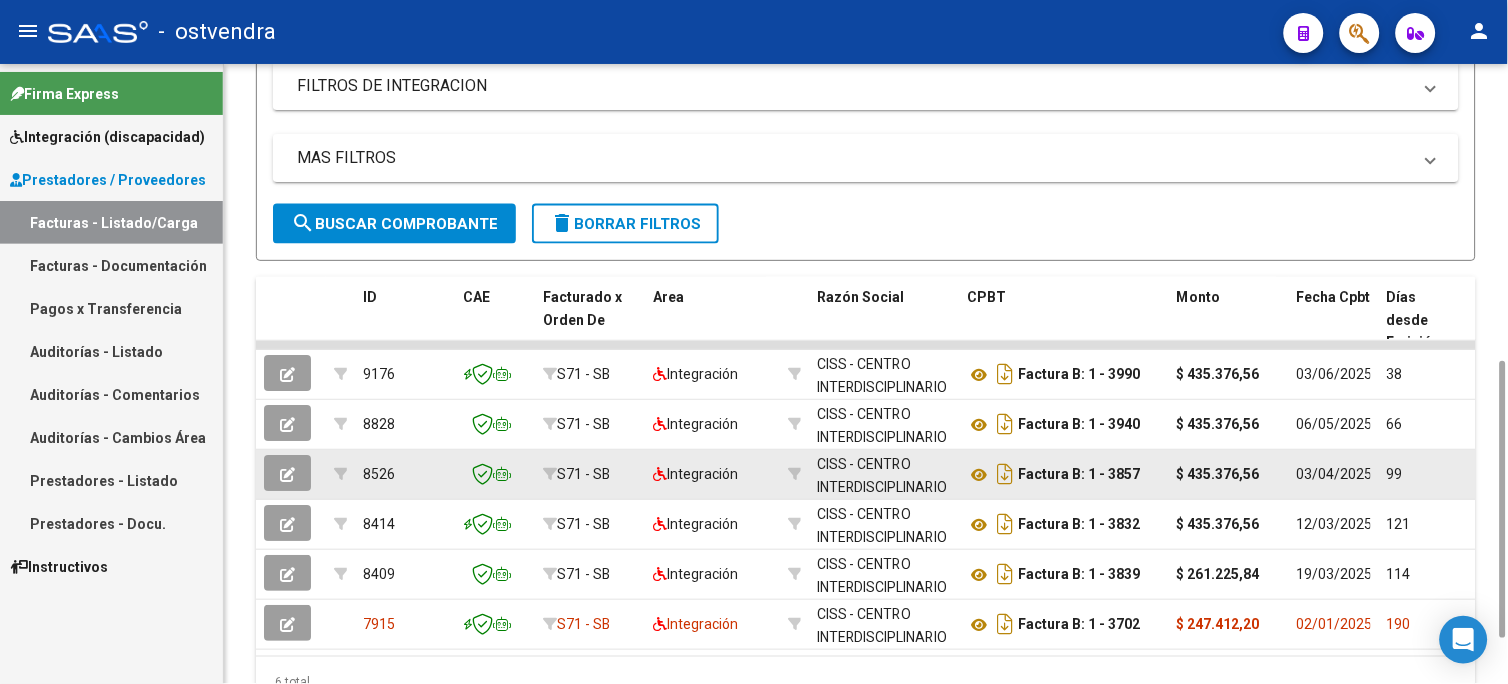 click 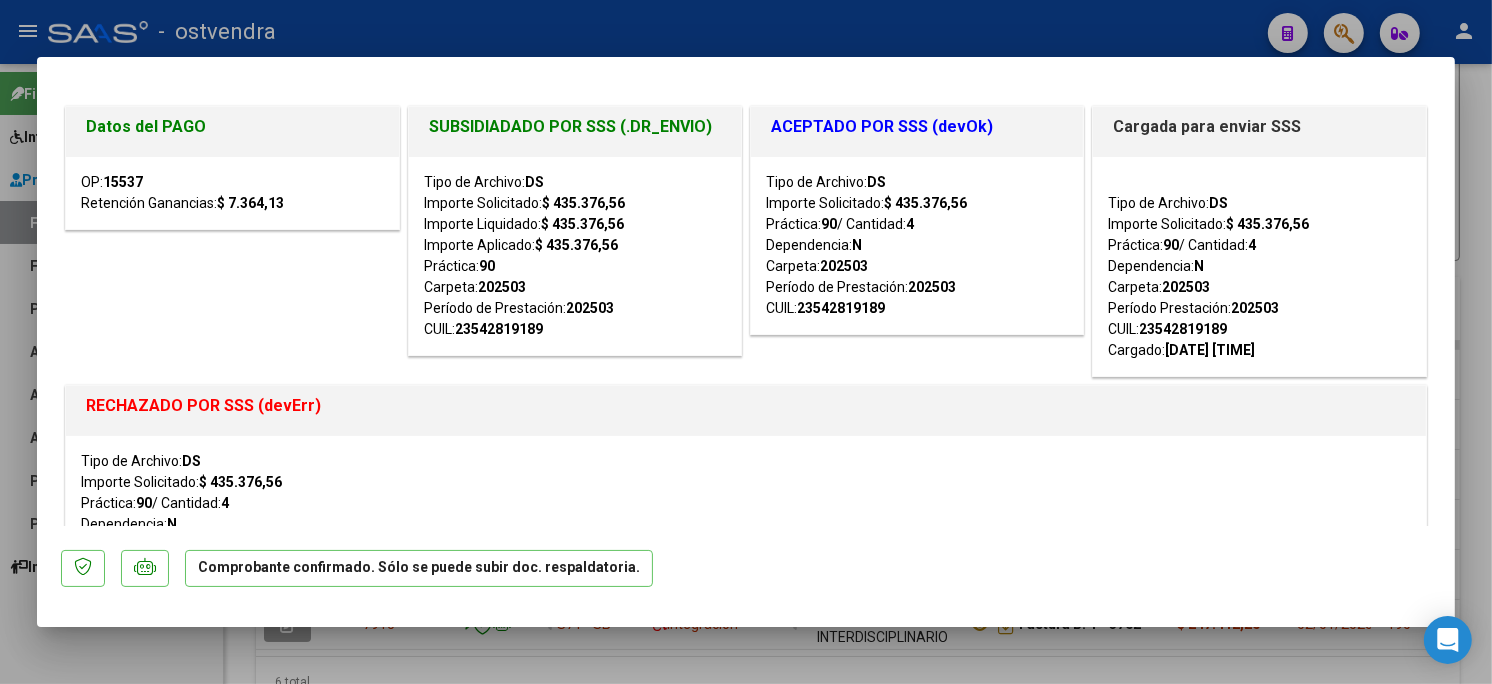 click at bounding box center [746, 342] 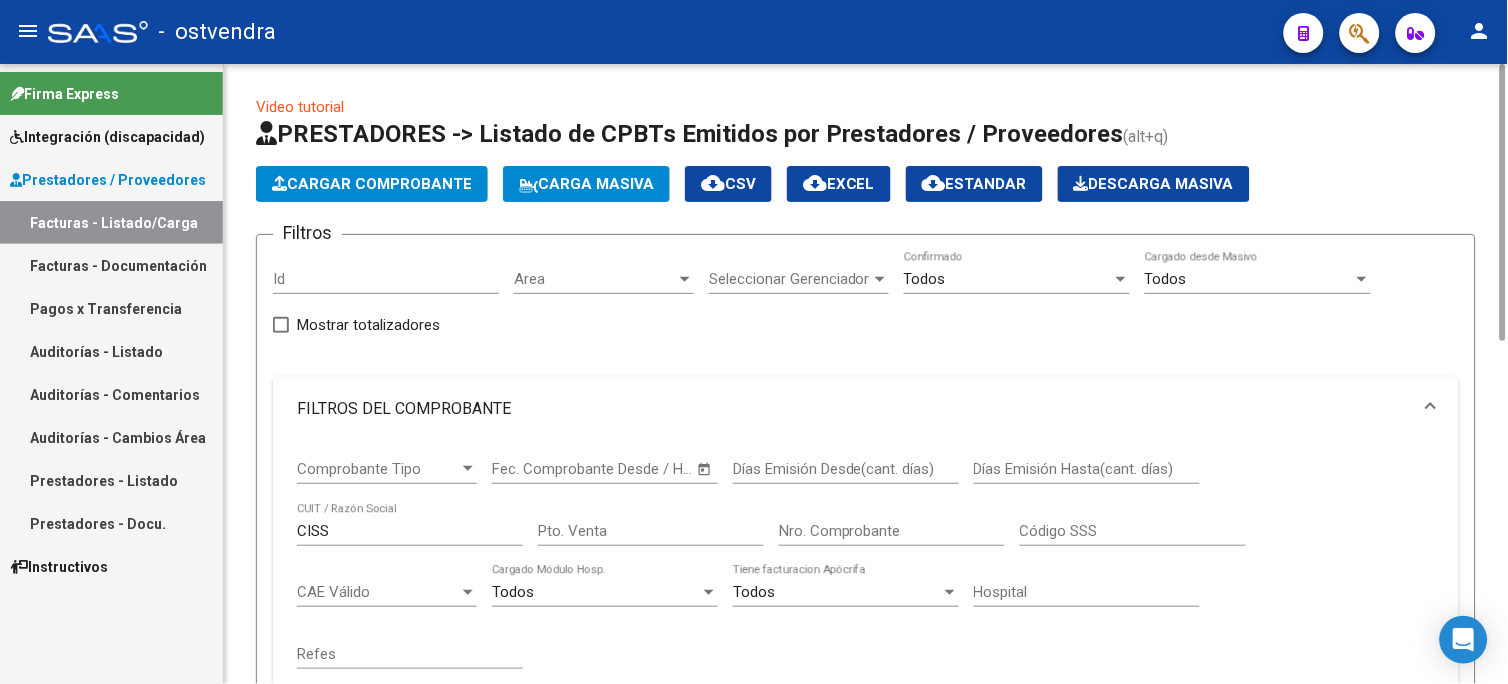 scroll, scrollTop: 666, scrollLeft: 0, axis: vertical 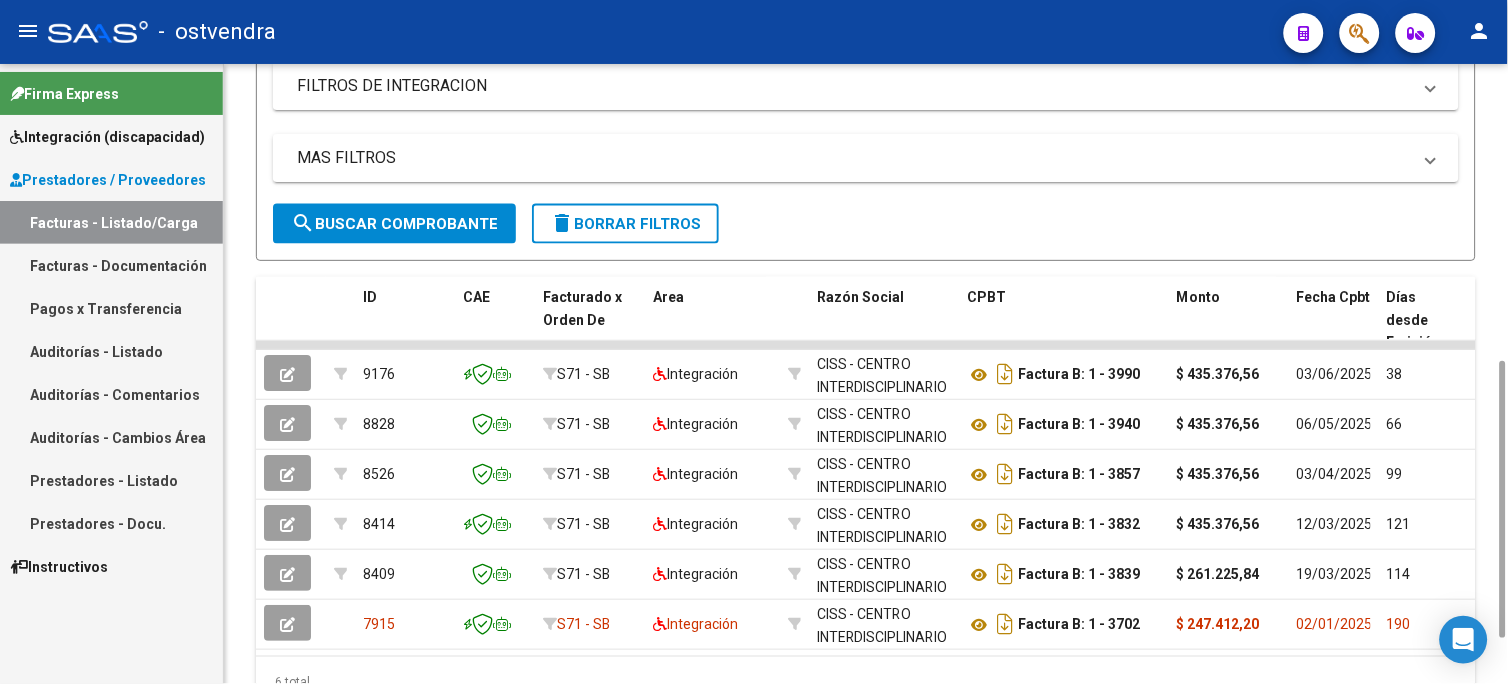 click on "delete  Borrar Filtros" 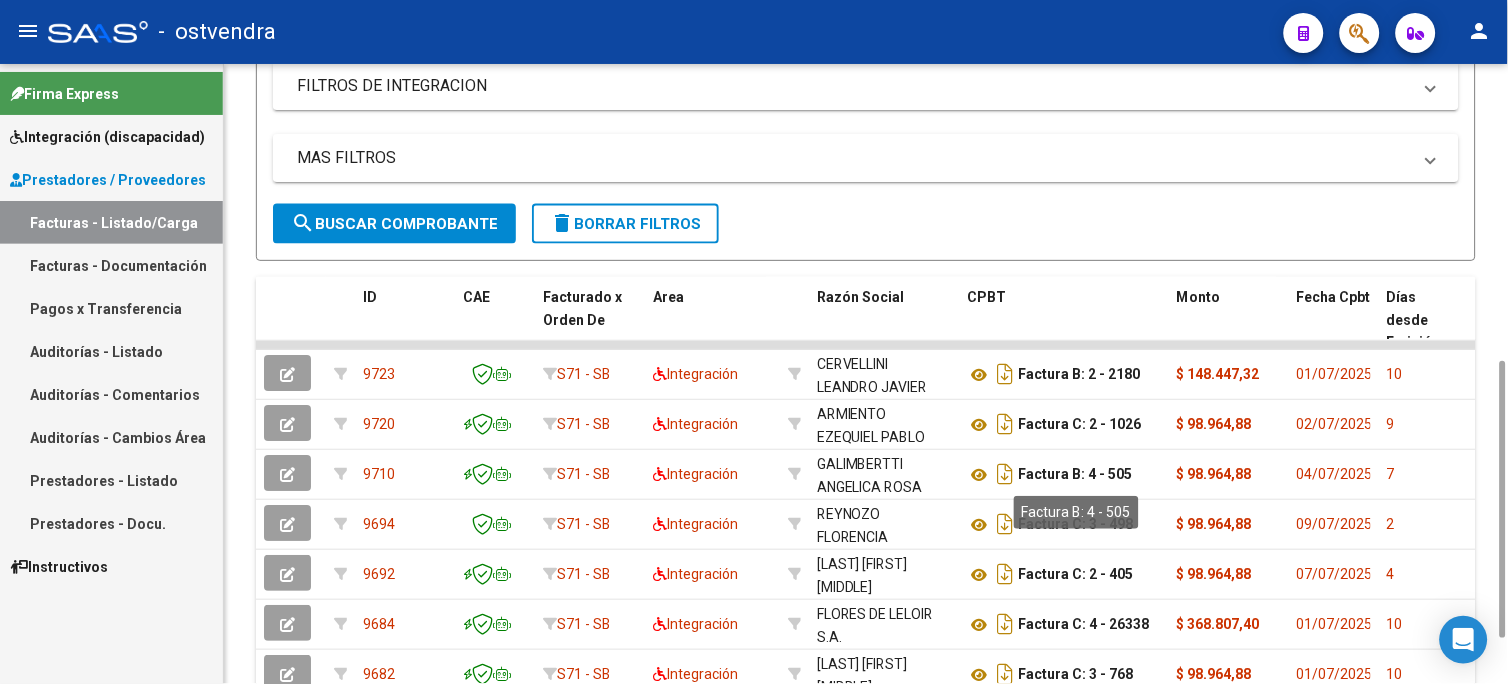 scroll, scrollTop: 0, scrollLeft: 0, axis: both 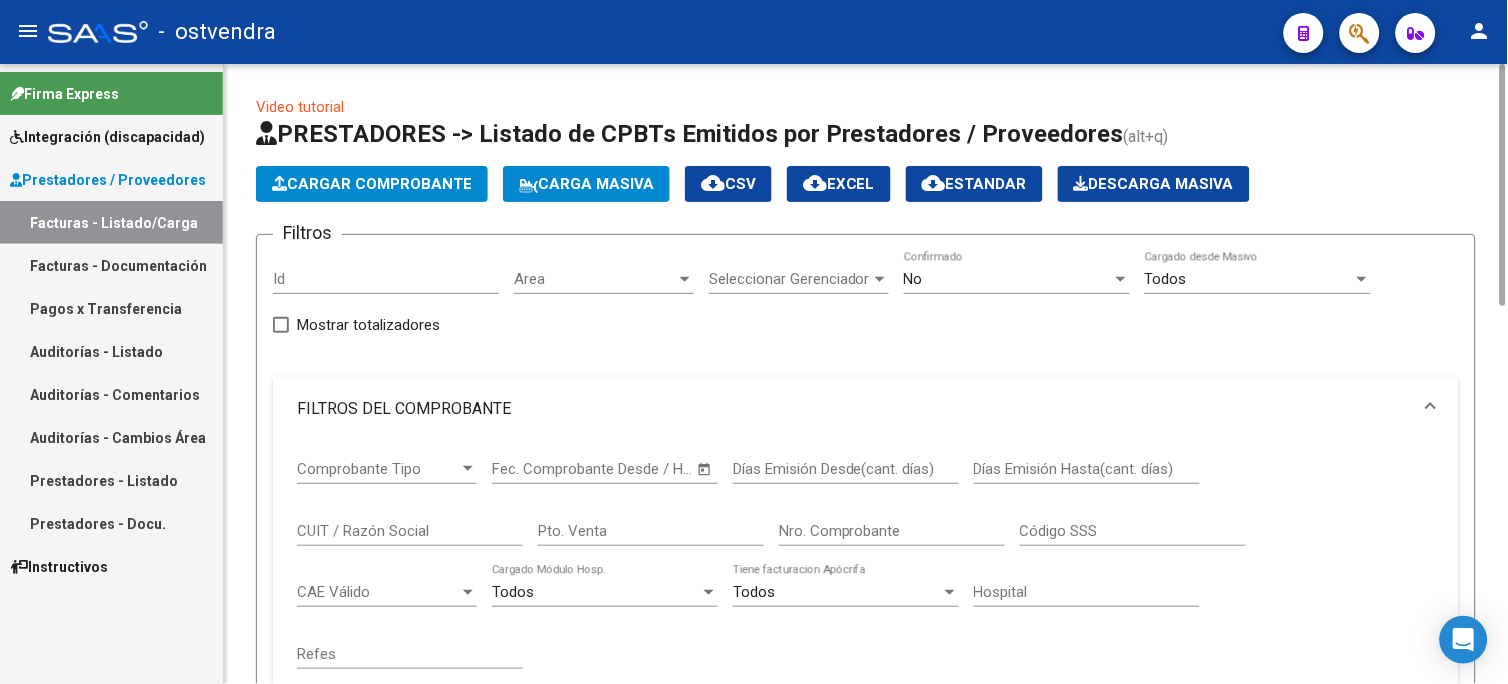 click on "No" at bounding box center [1008, 279] 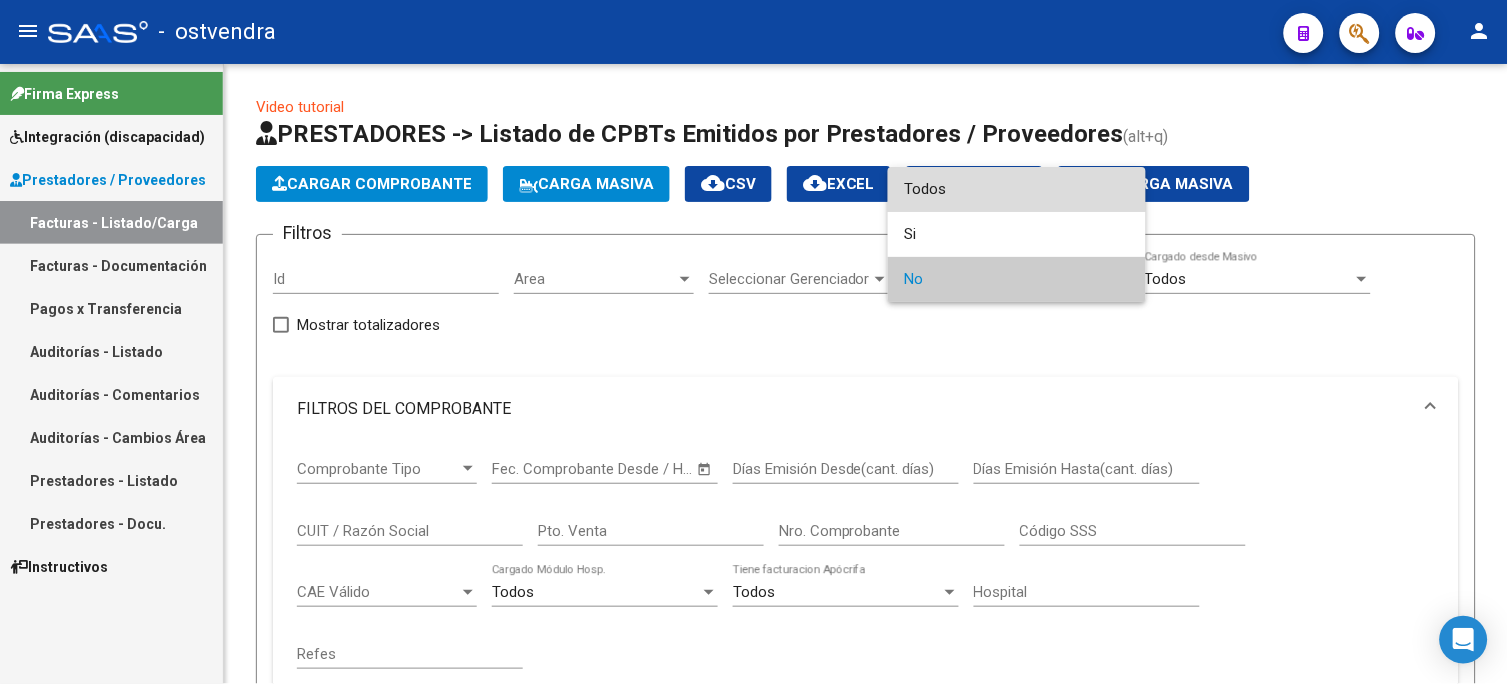 click on "Todos" at bounding box center [1017, 189] 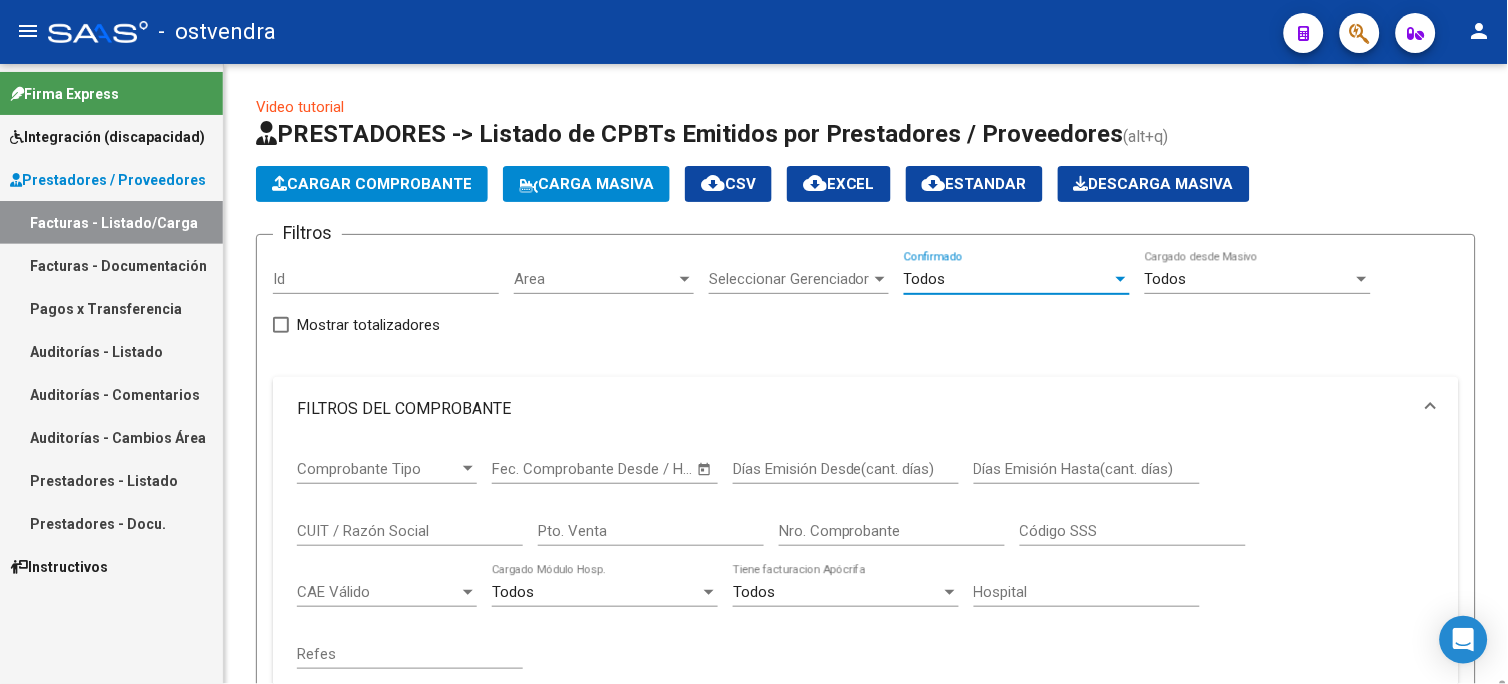 scroll, scrollTop: 444, scrollLeft: 0, axis: vertical 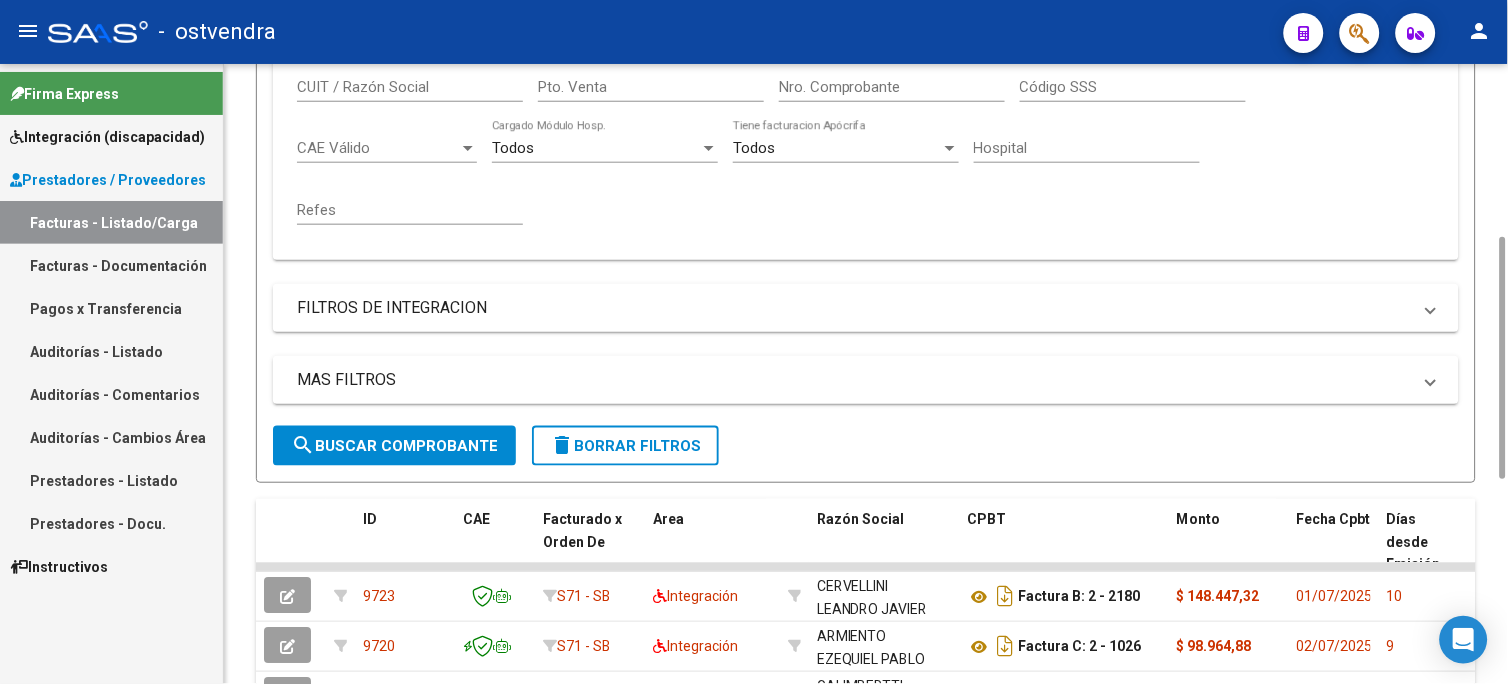 click on "search  Buscar Comprobante" 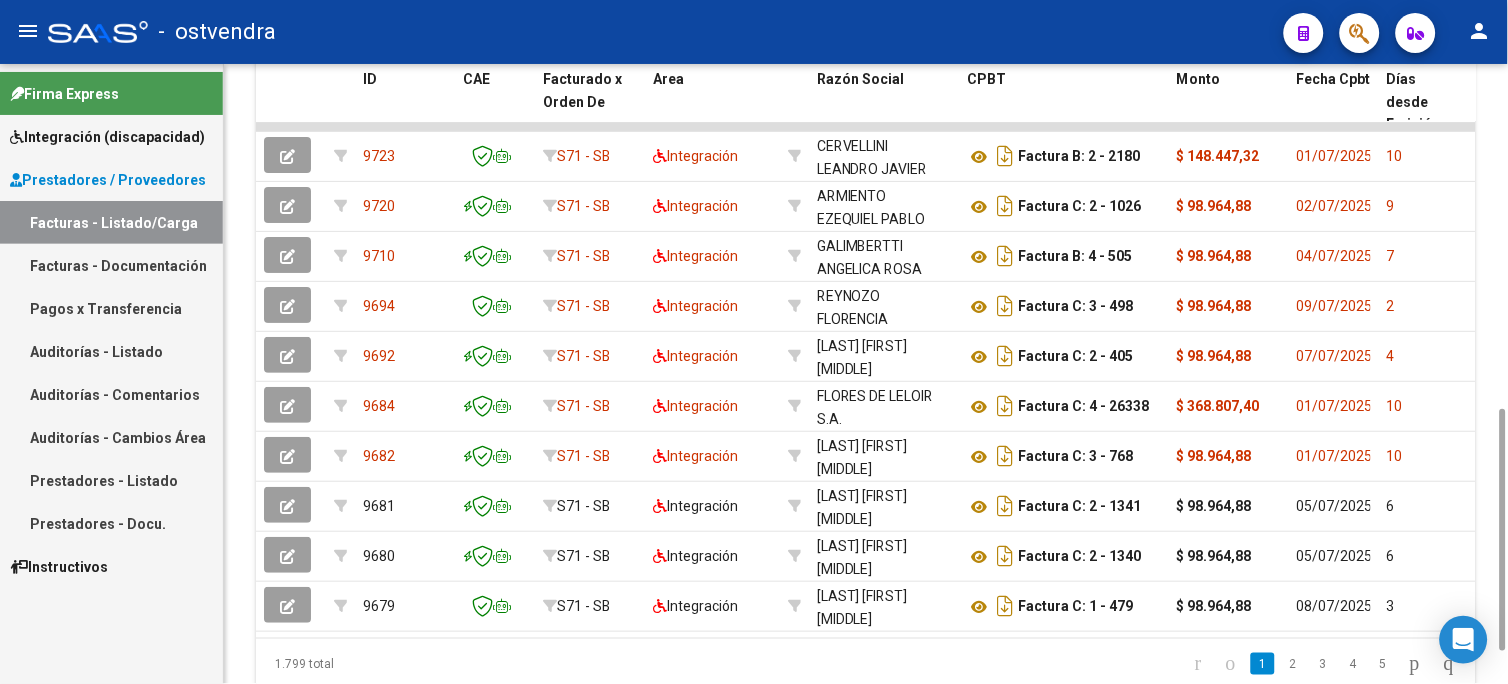 scroll, scrollTop: 900, scrollLeft: 0, axis: vertical 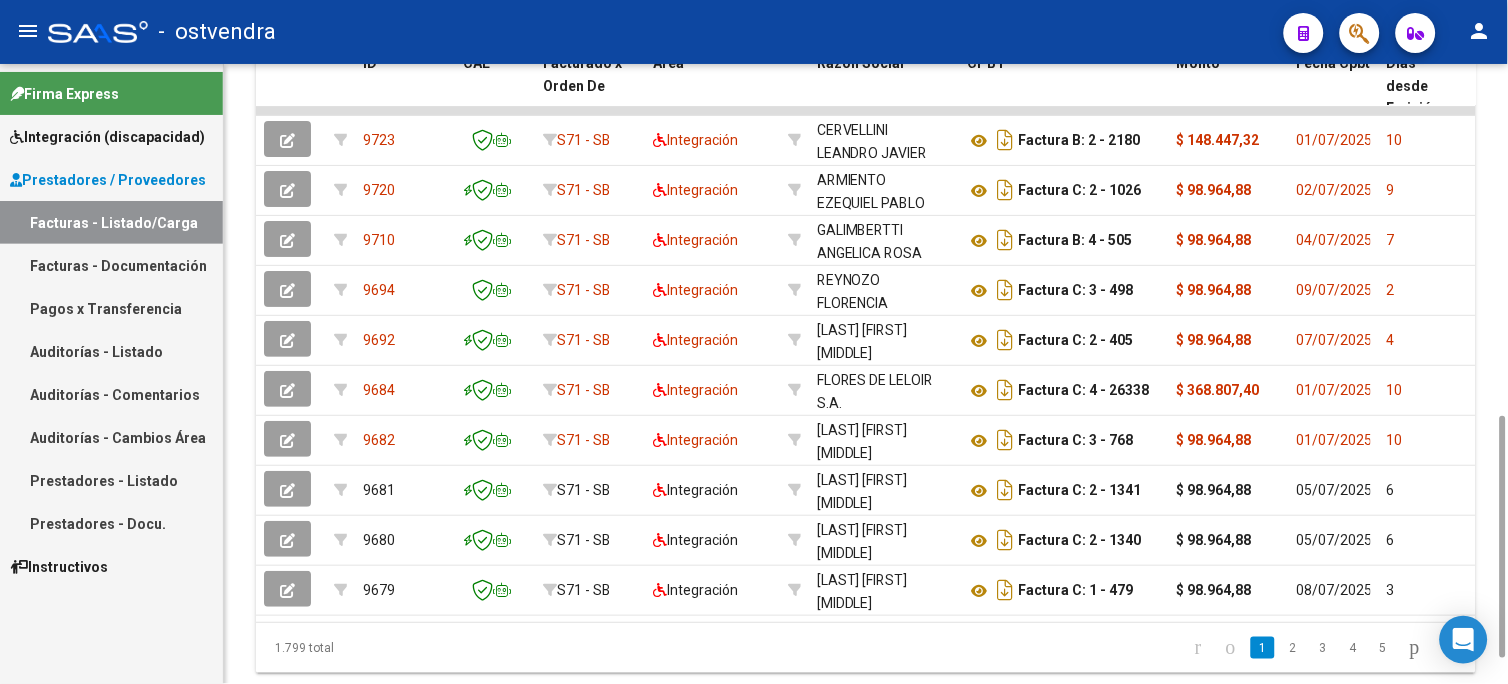 drag, startPoint x: 1503, startPoint y: 398, endPoint x: 1512, endPoint y: 576, distance: 178.22739 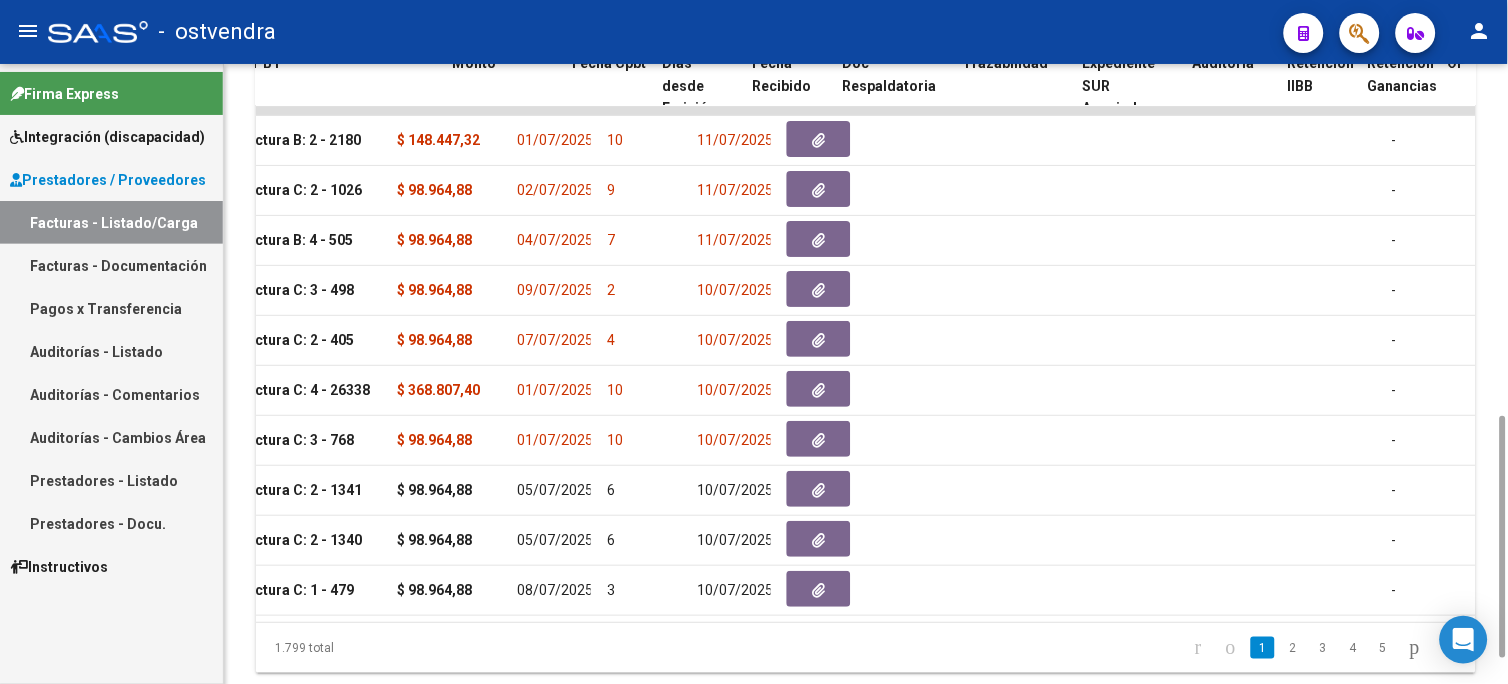 scroll, scrollTop: 0, scrollLeft: 715, axis: horizontal 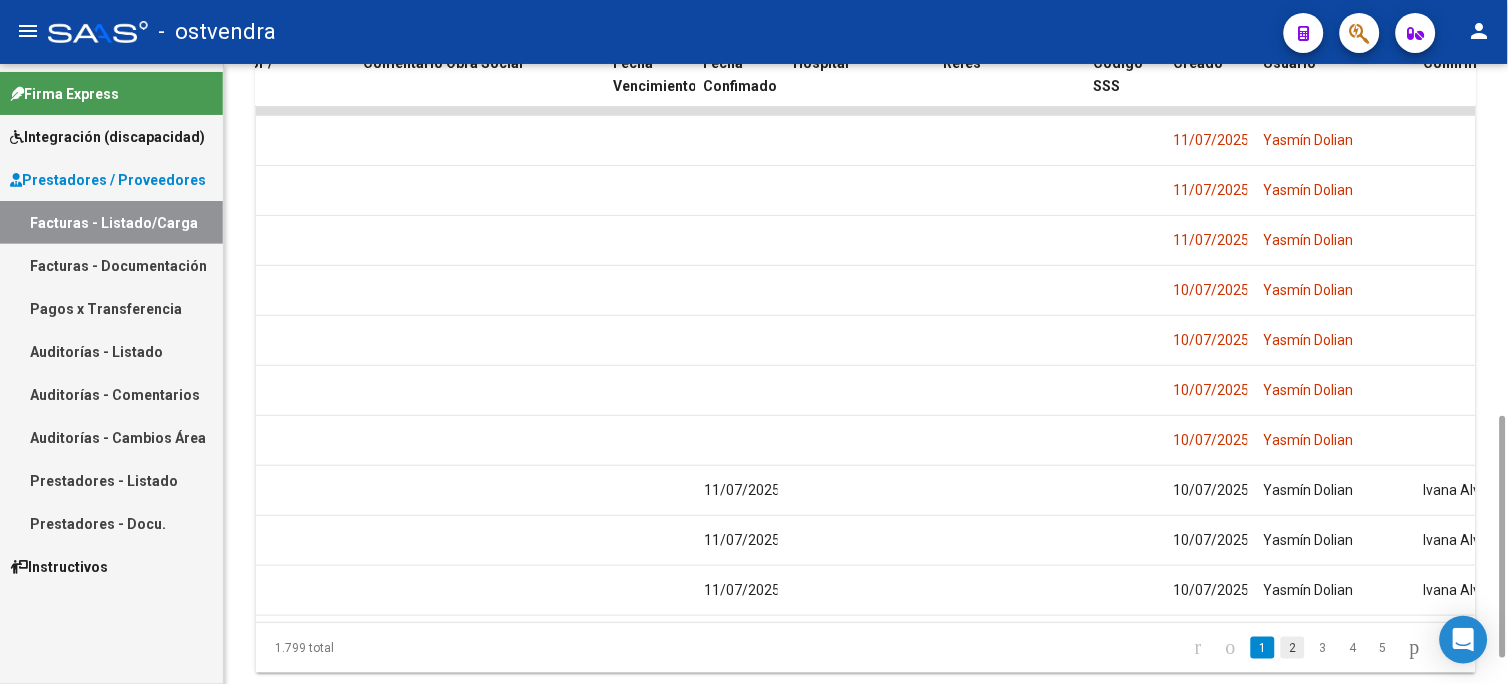 click on "2" 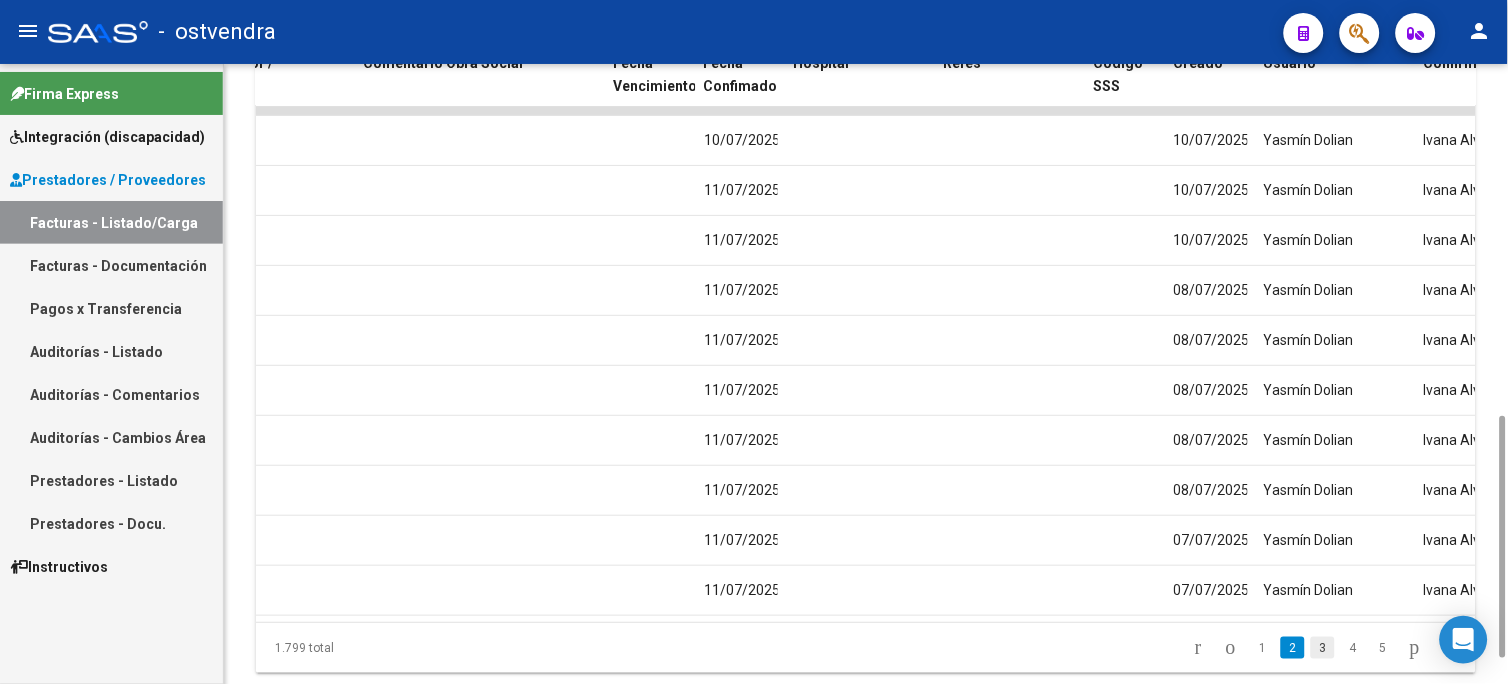 click on "3" 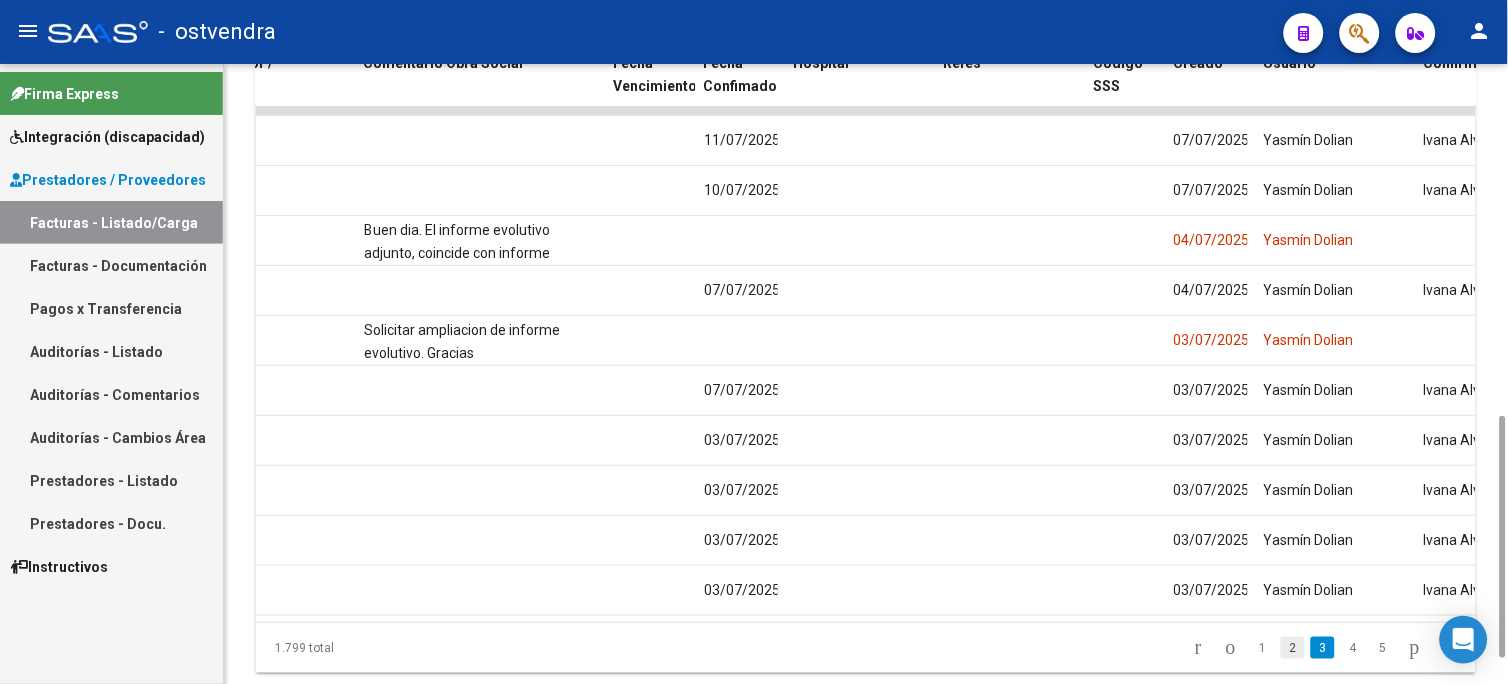 click on "2" 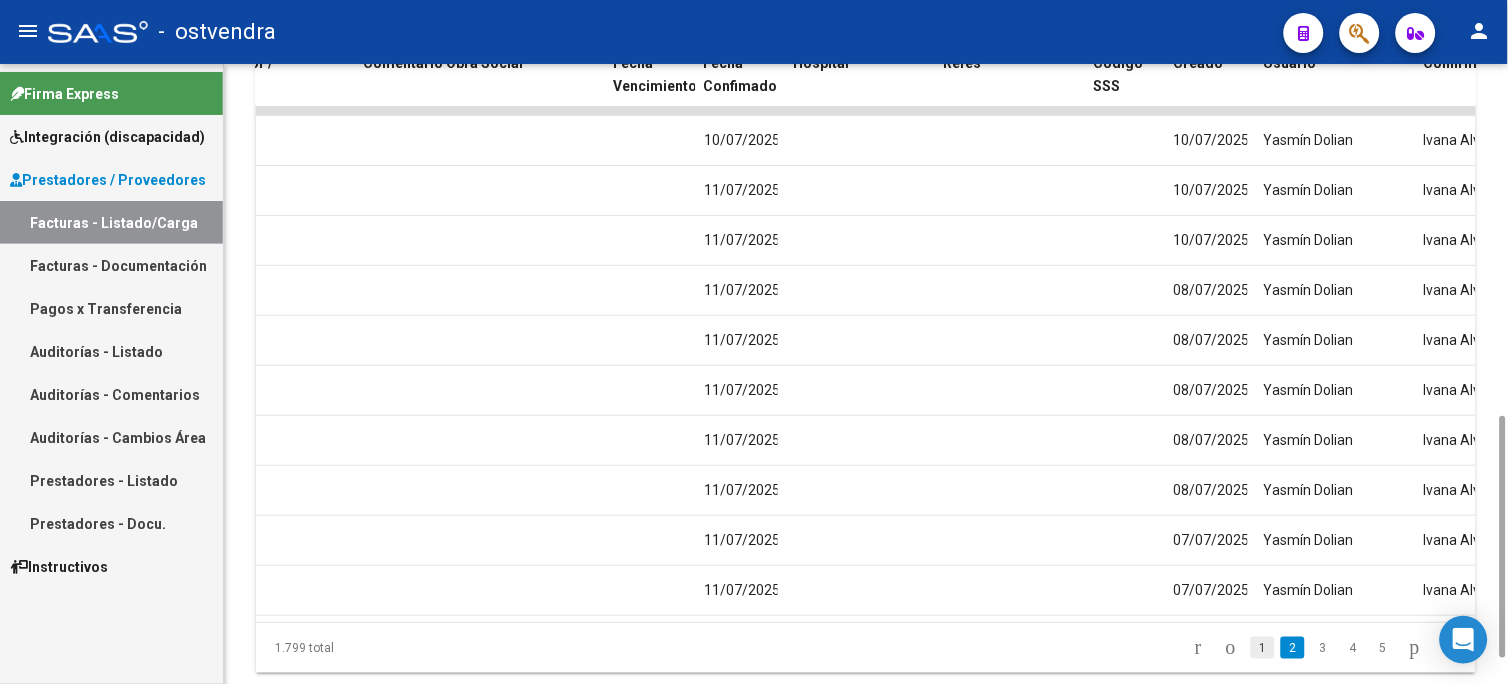 click on "1" 